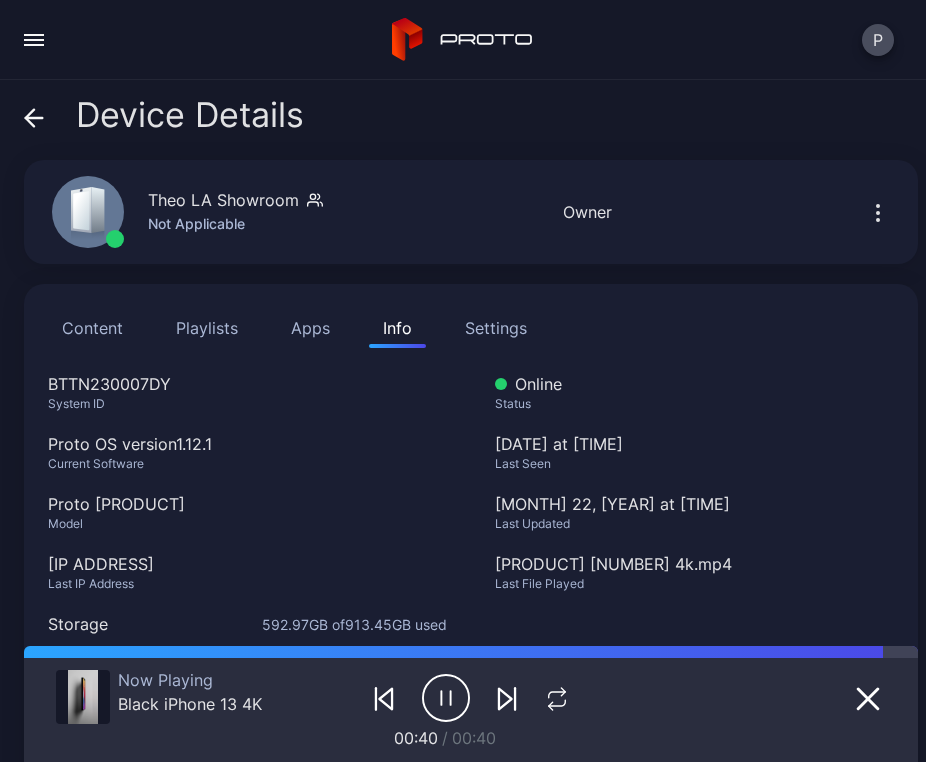 scroll, scrollTop: 0, scrollLeft: 0, axis: both 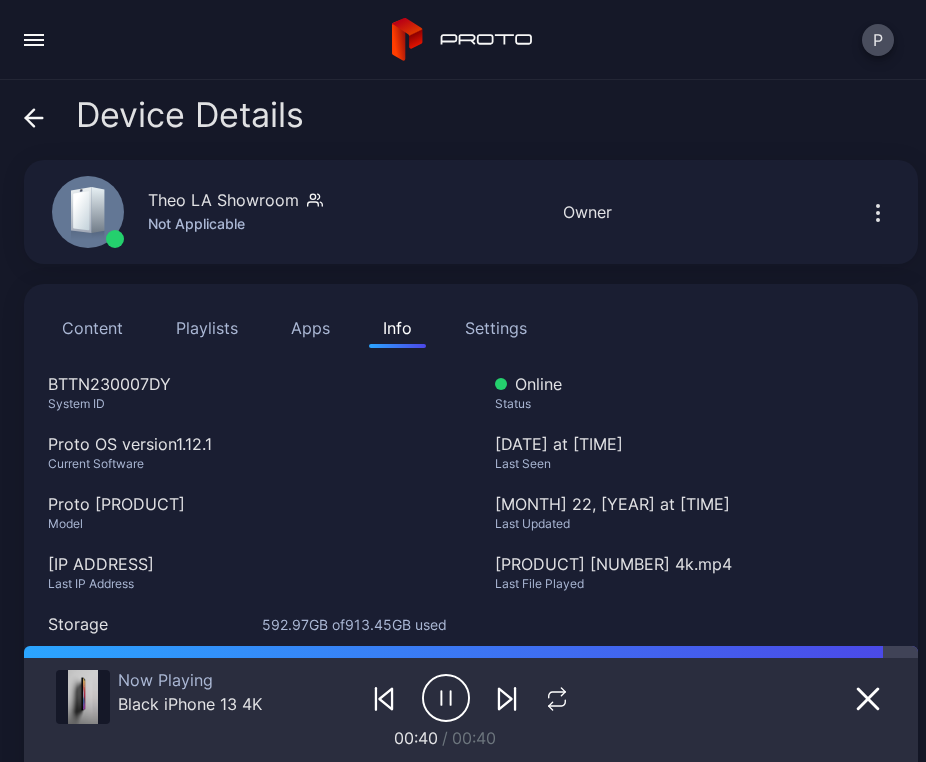 click 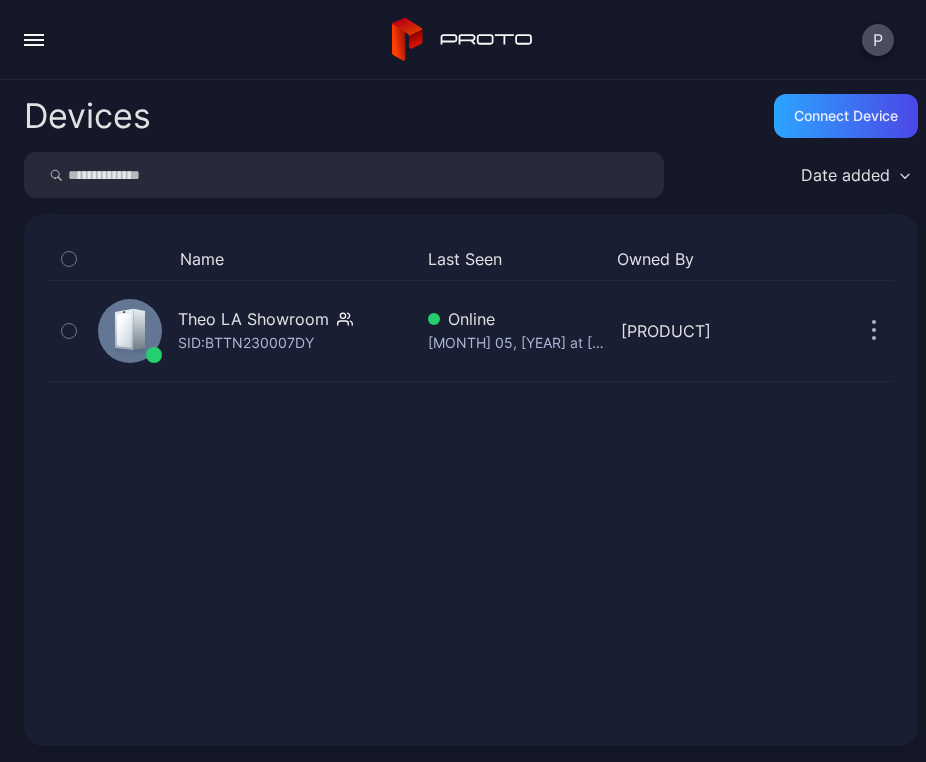 click at bounding box center (344, 175) 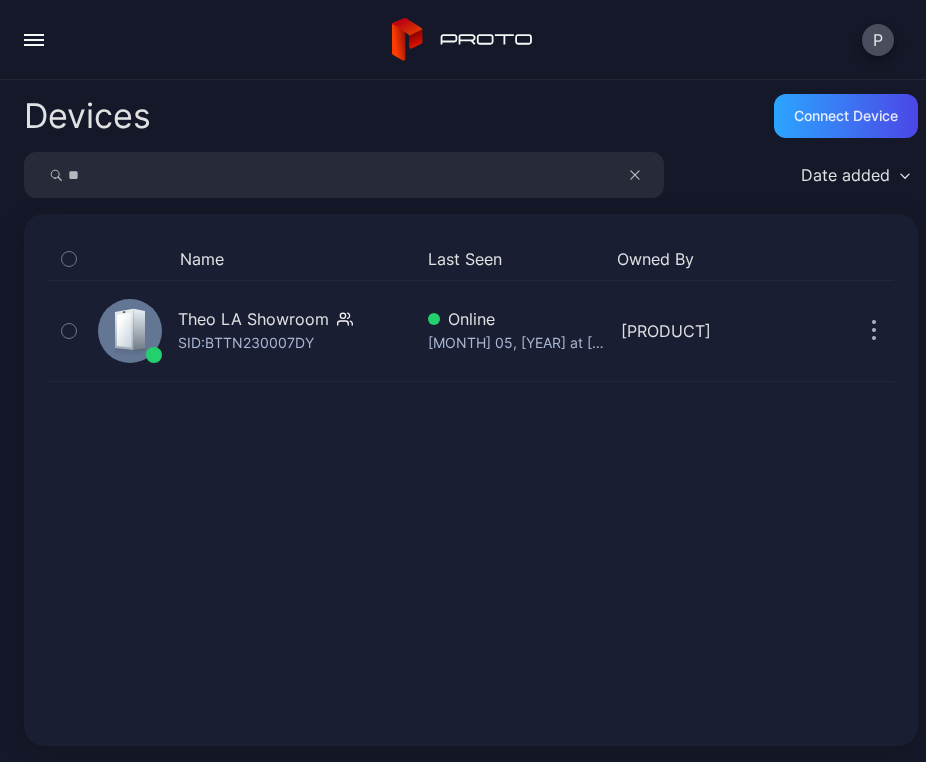 type on "**" 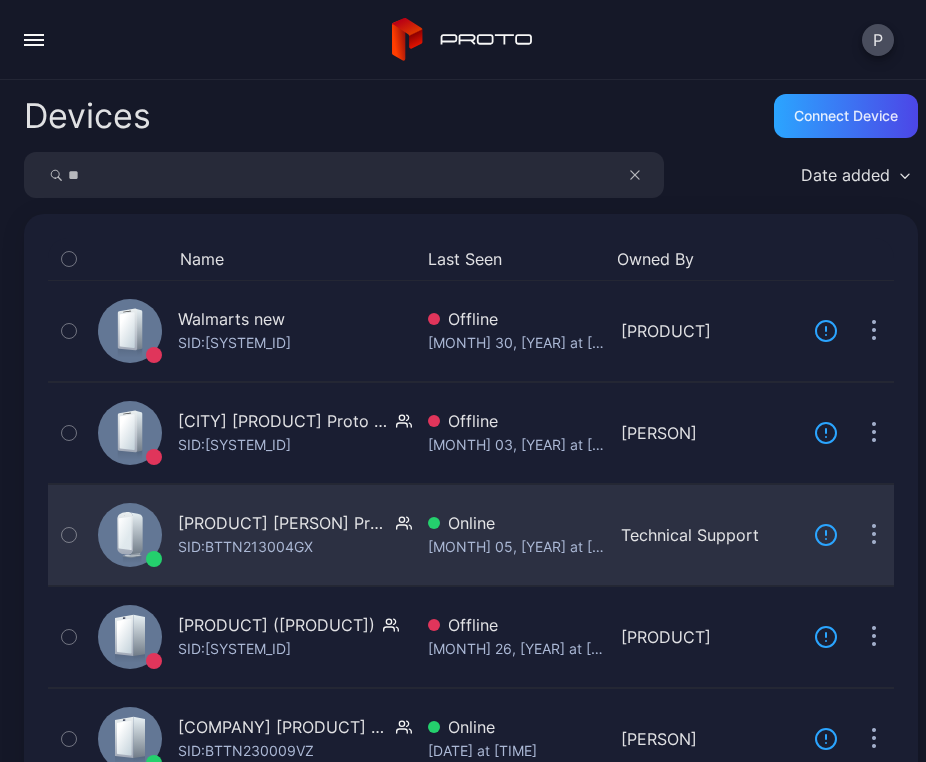 click on "[PRODUCT] [PERSON] Proto [PRODUCT] SID: [SYSTEM_ID]" at bounding box center (251, 535) 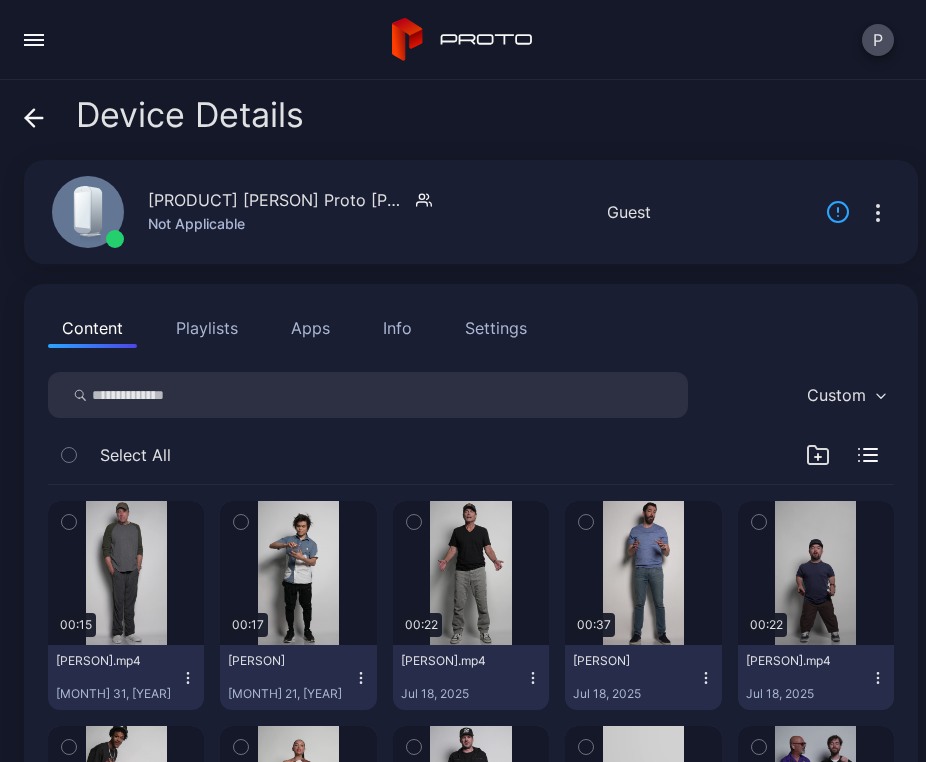 click on "Apps" at bounding box center (310, 328) 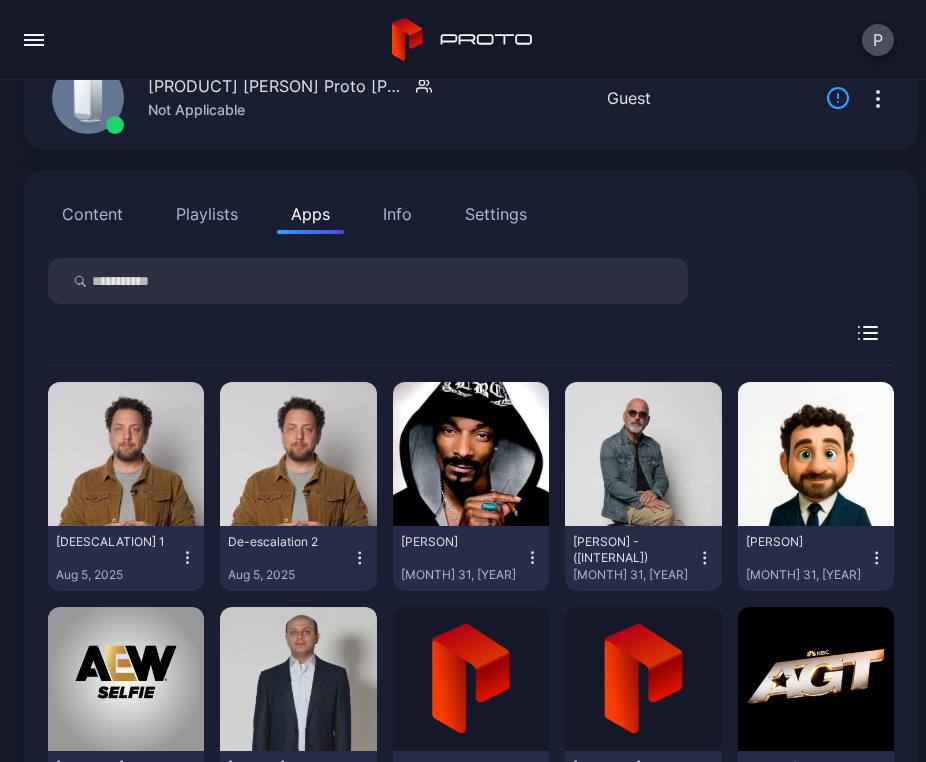 scroll, scrollTop: 295, scrollLeft: 0, axis: vertical 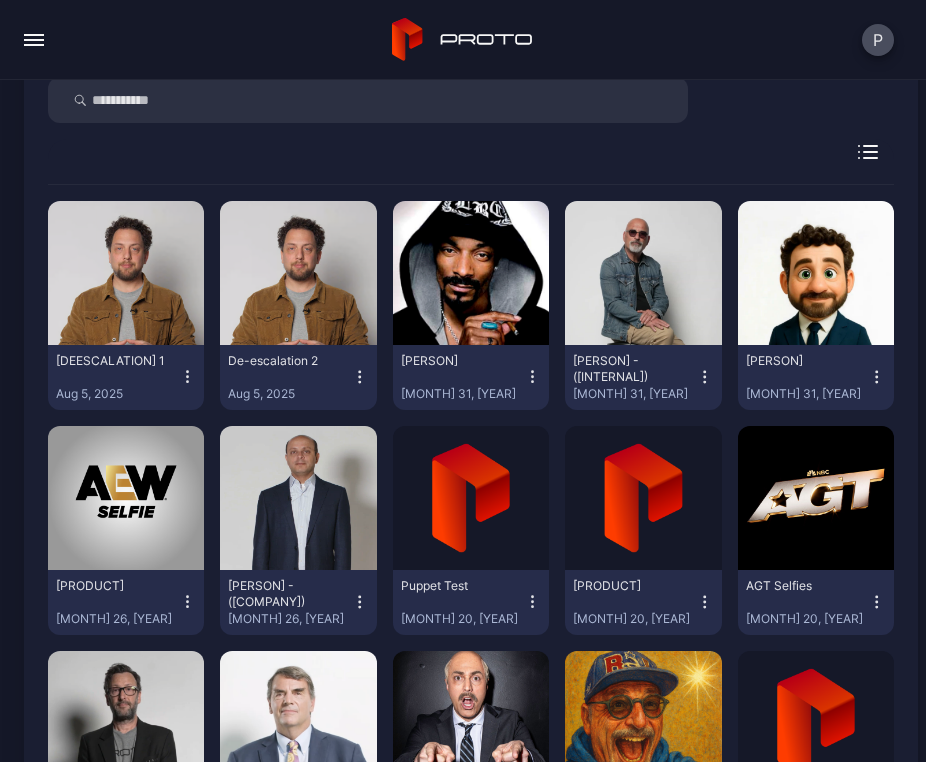 click 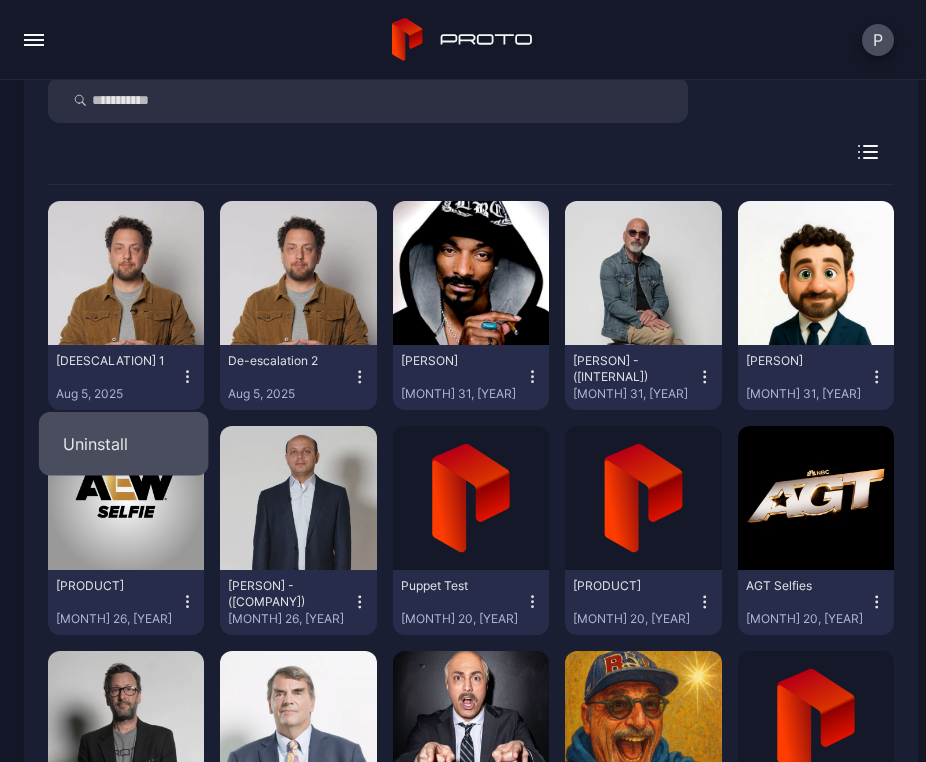 click on "Uninstall" at bounding box center [124, 444] 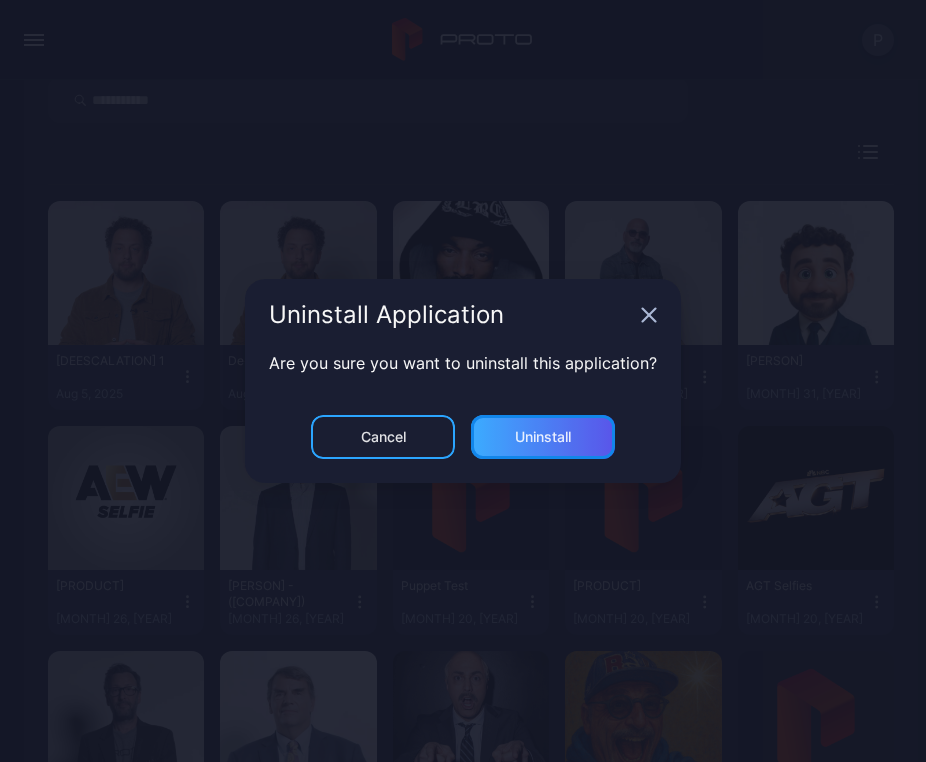 click on "Uninstall" at bounding box center [543, 437] 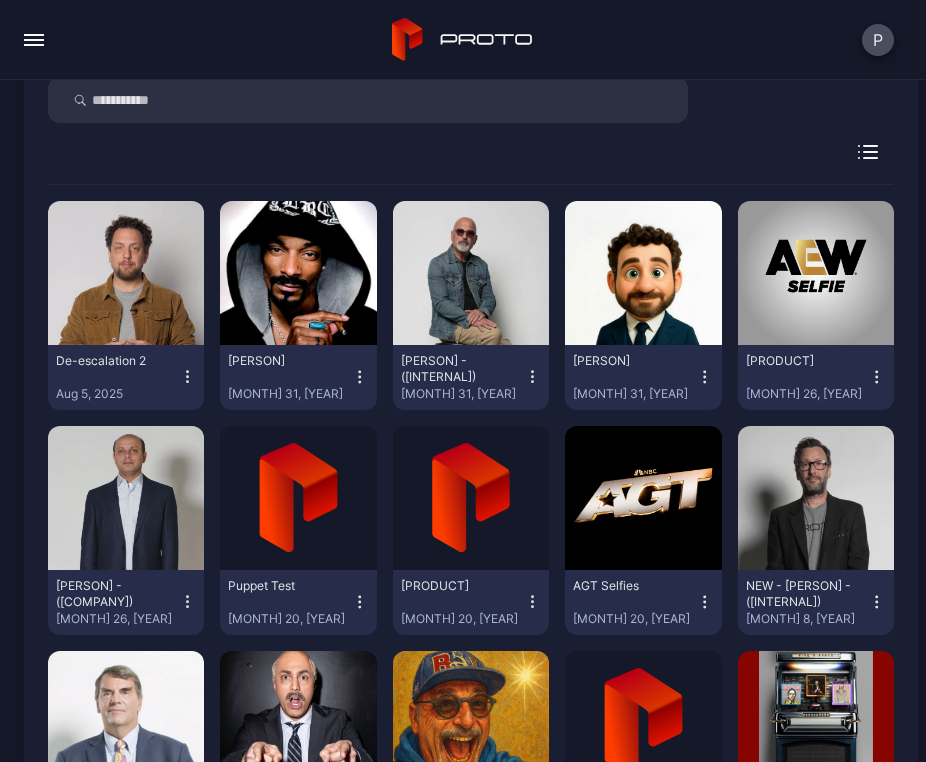 click 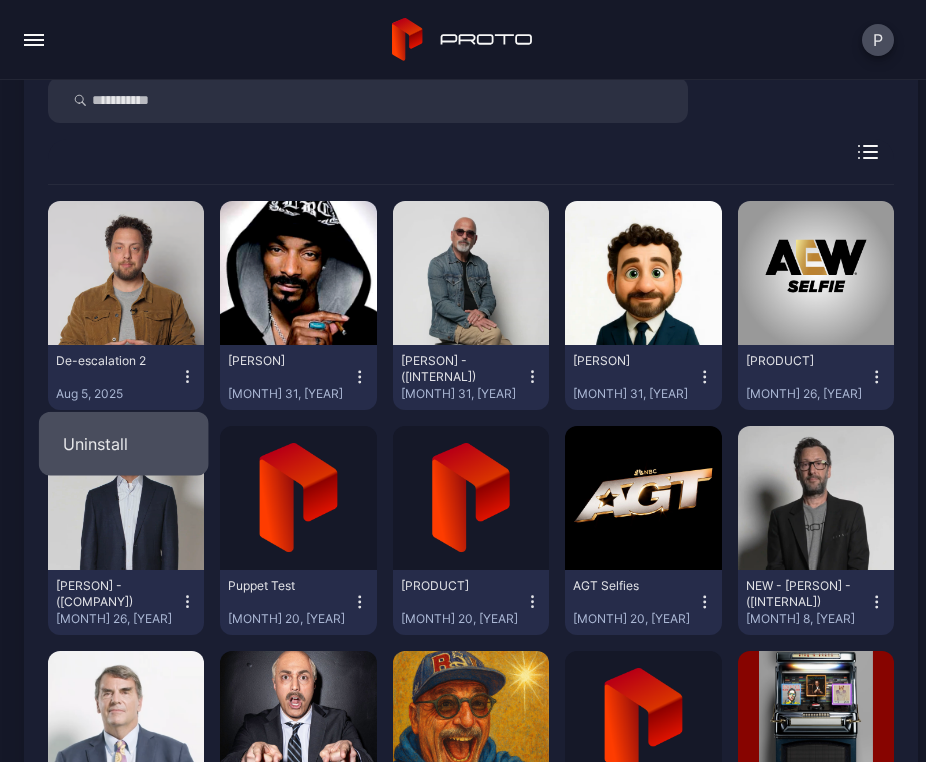 click on "Uninstall" at bounding box center (124, 444) 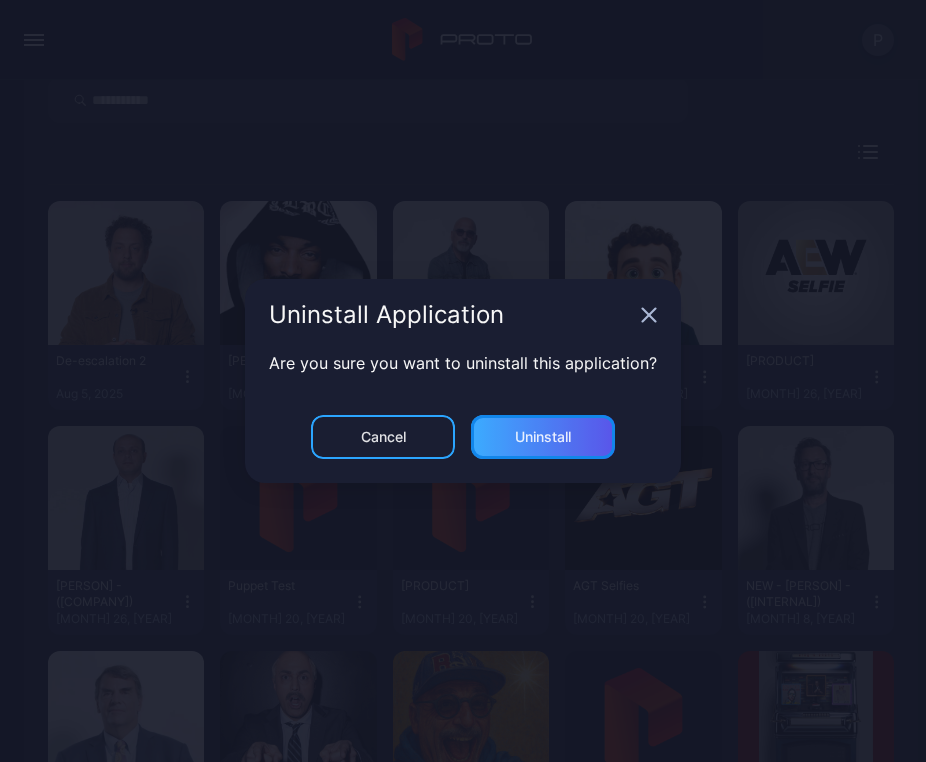 click on "Uninstall" at bounding box center (543, 437) 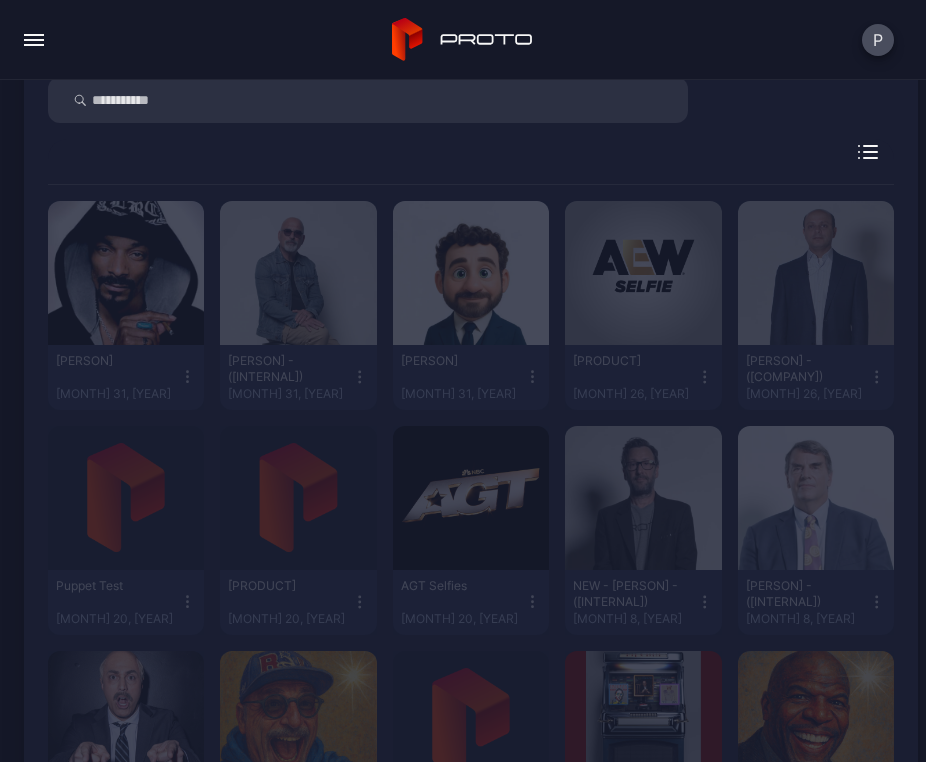 click on "P" at bounding box center (463, 40) 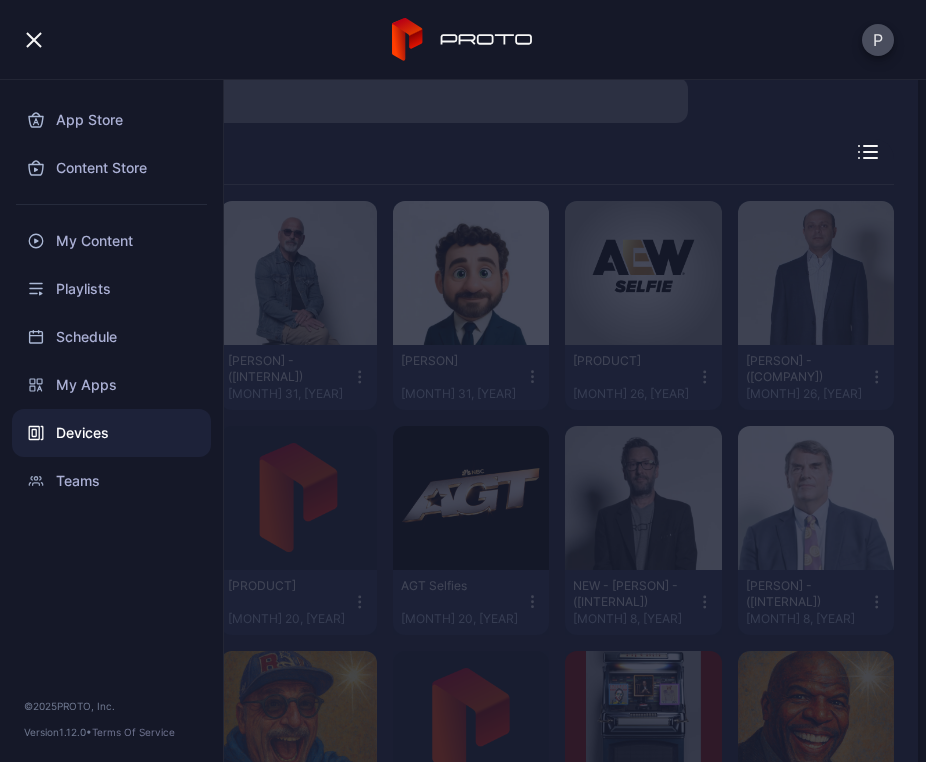 click on "Devices" at bounding box center (111, 433) 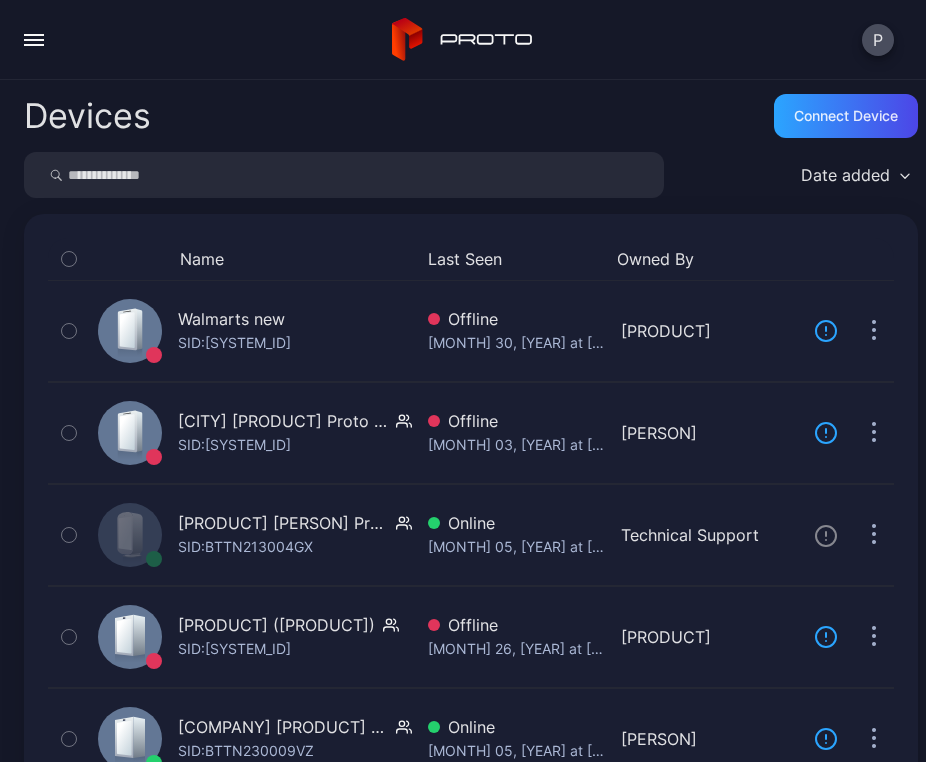 click at bounding box center (344, 175) 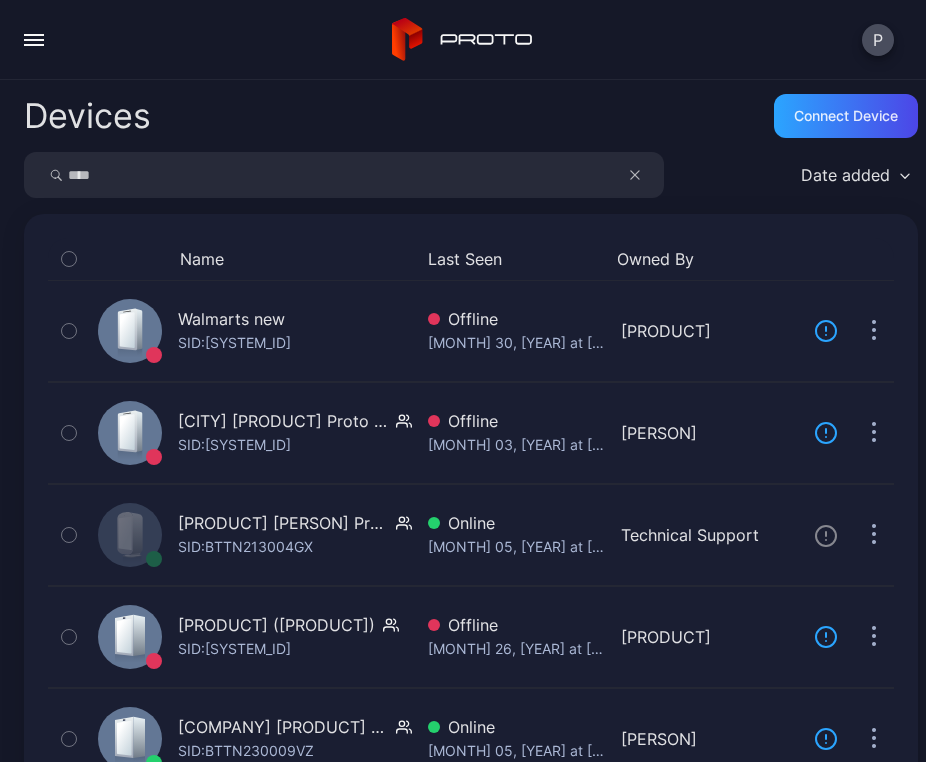 type on "****" 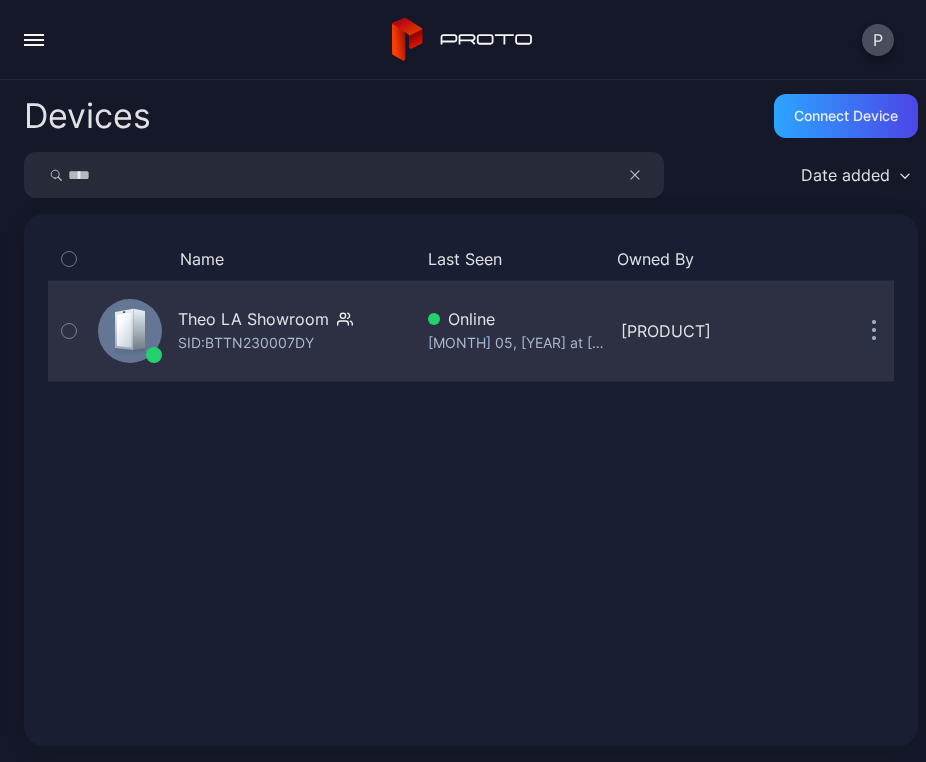 click on "Theo LA Showroom" at bounding box center [253, 319] 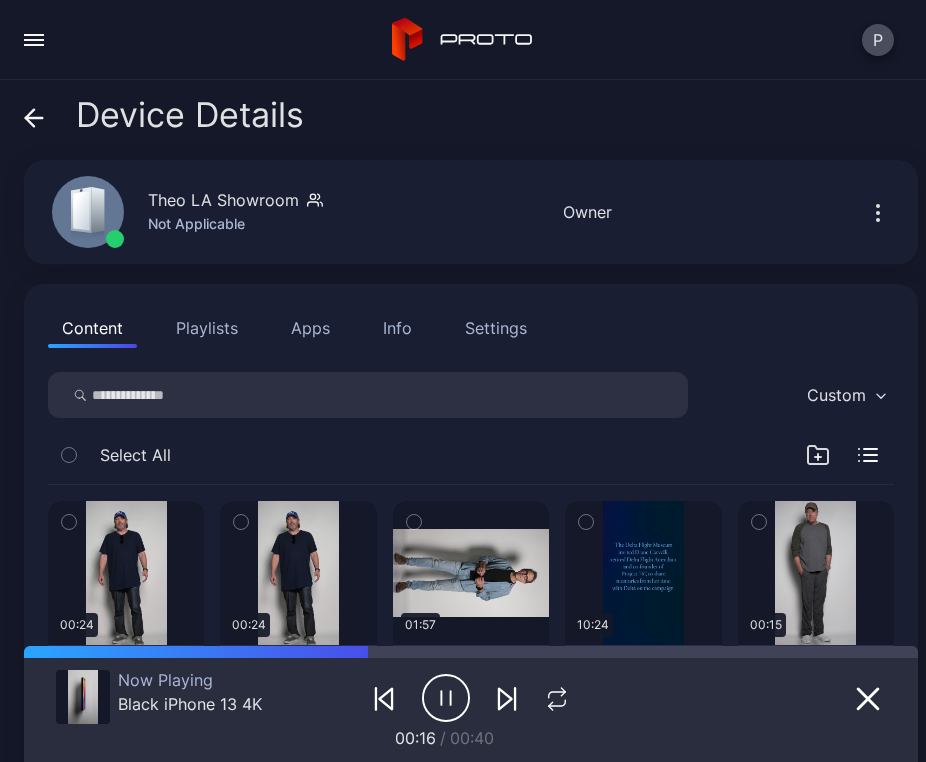 click on "Info" at bounding box center [397, 328] 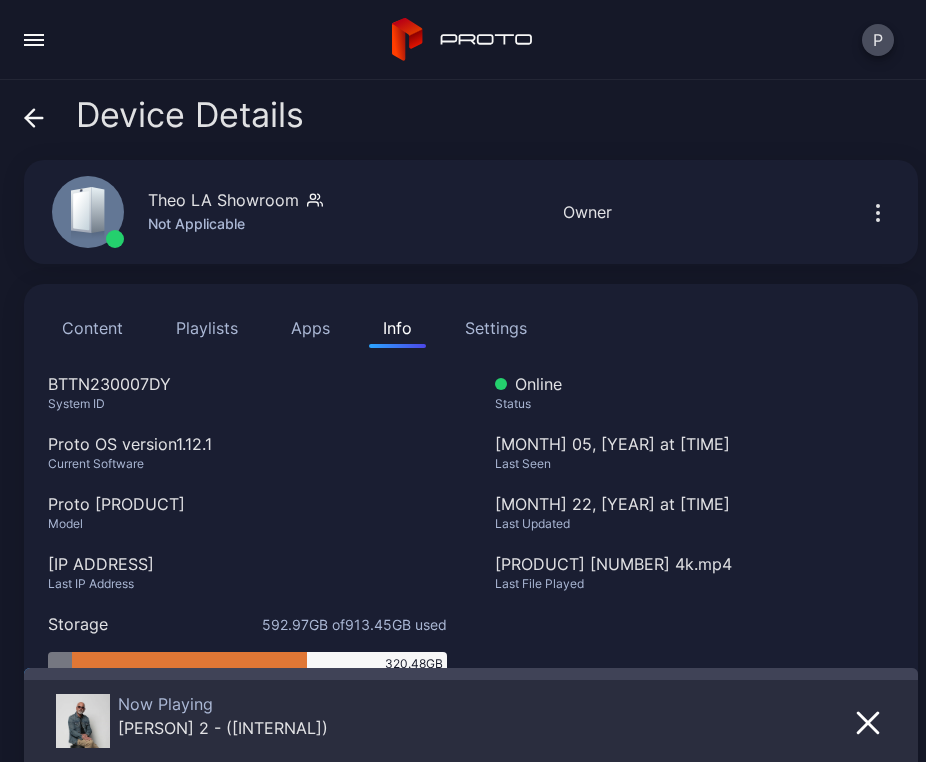click 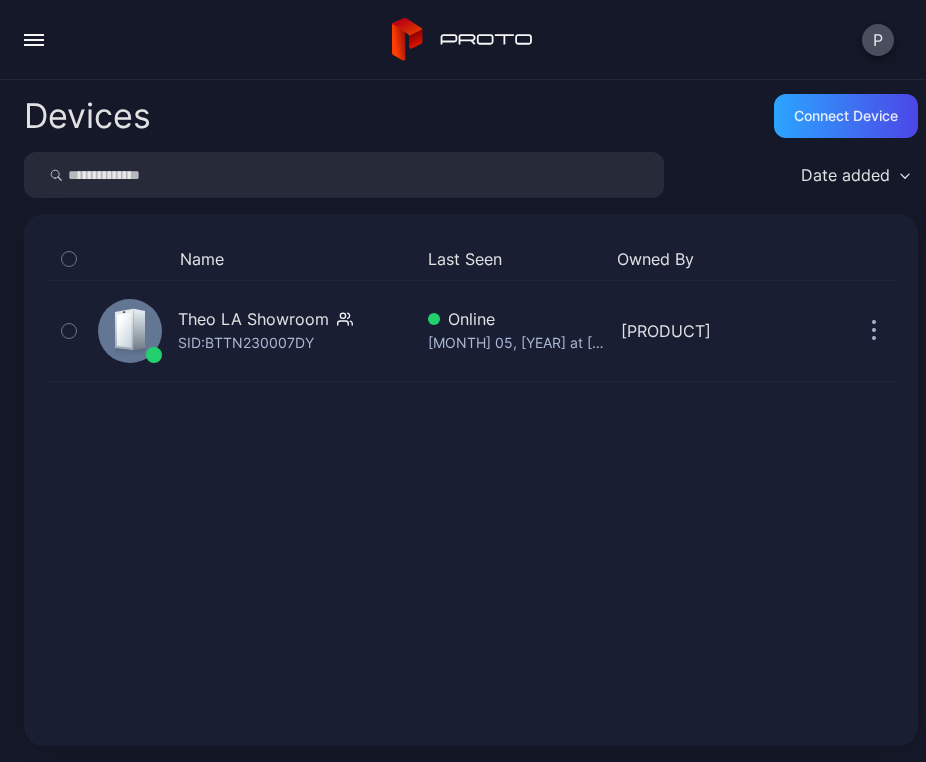 click at bounding box center (34, 40) 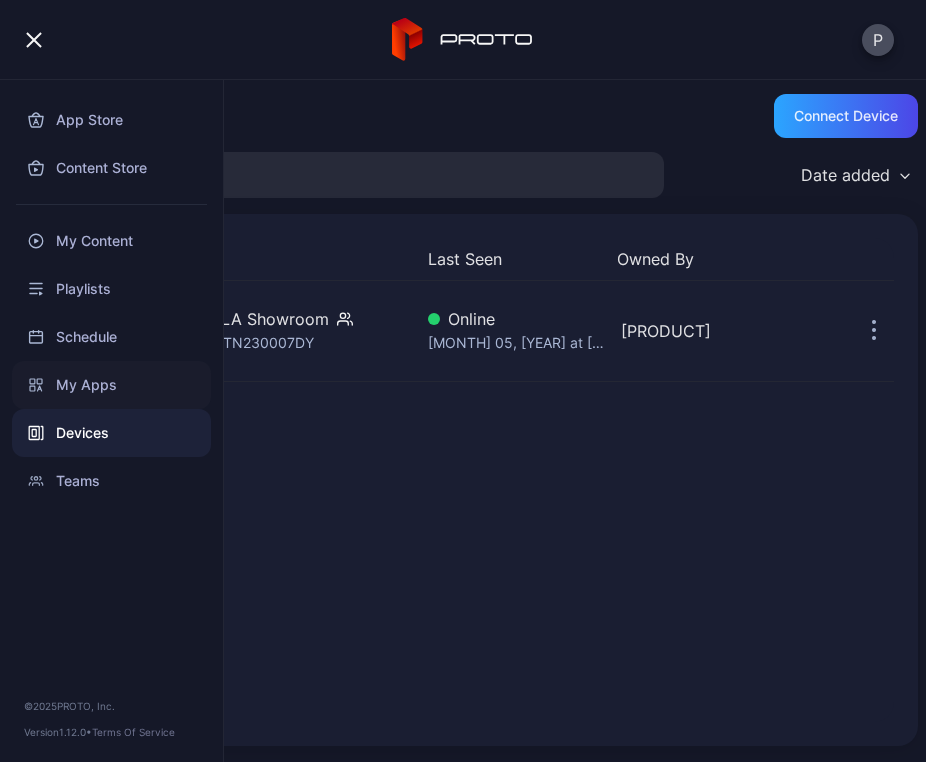 click on "My Apps" at bounding box center [111, 385] 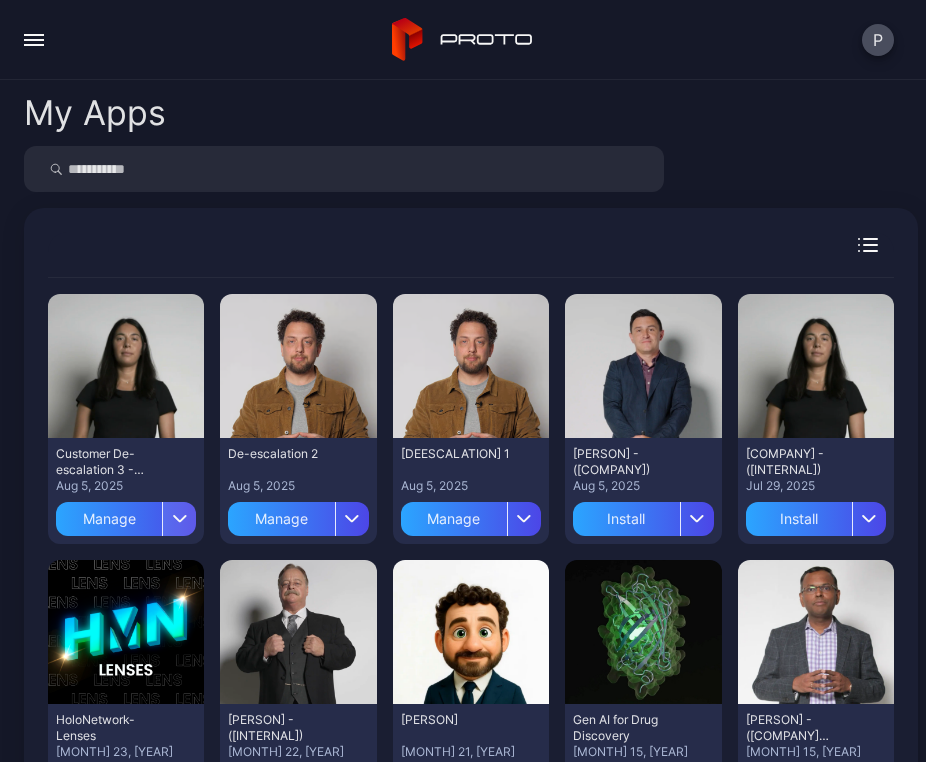 click 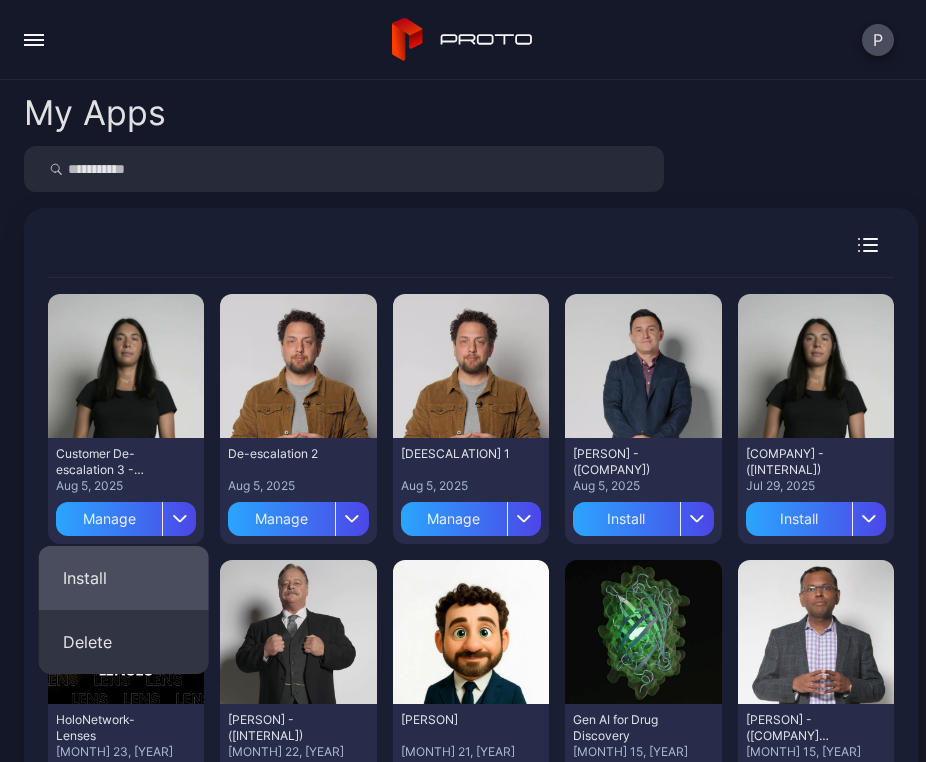 click on "Install" at bounding box center (124, 578) 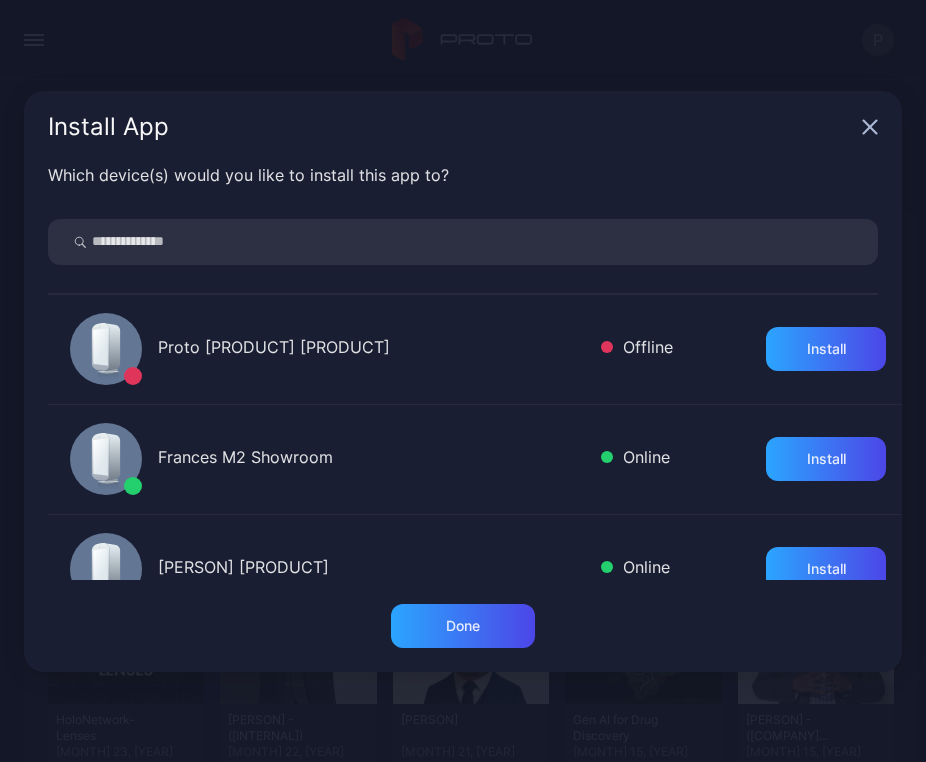 click at bounding box center (463, 242) 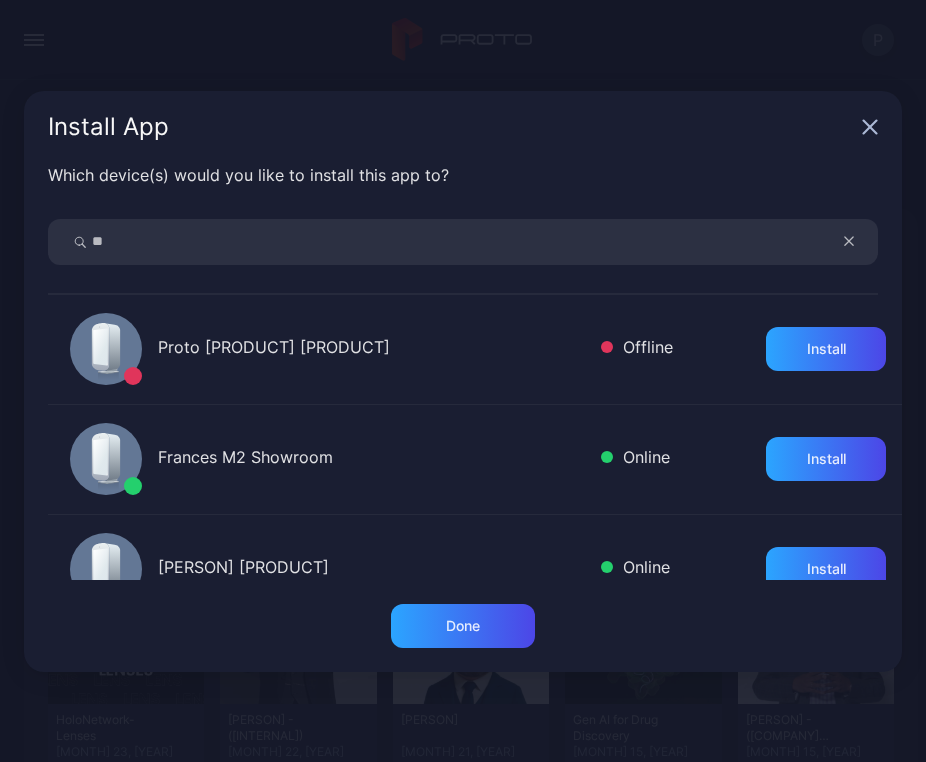 type on "**" 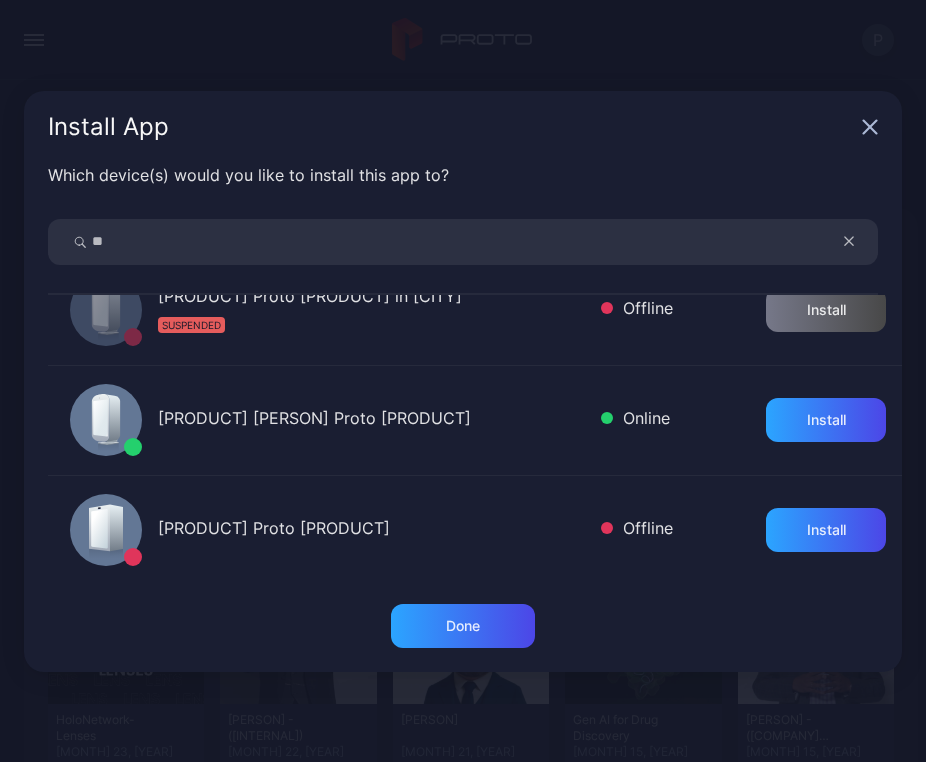 scroll, scrollTop: 495, scrollLeft: 0, axis: vertical 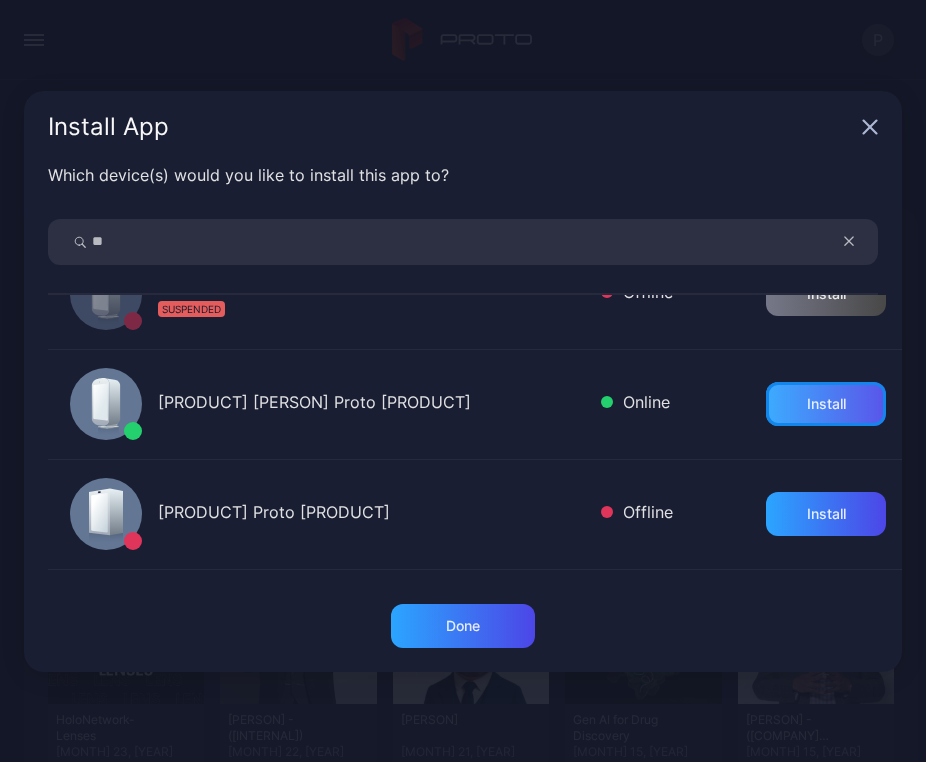 click on "Install" at bounding box center (826, 404) 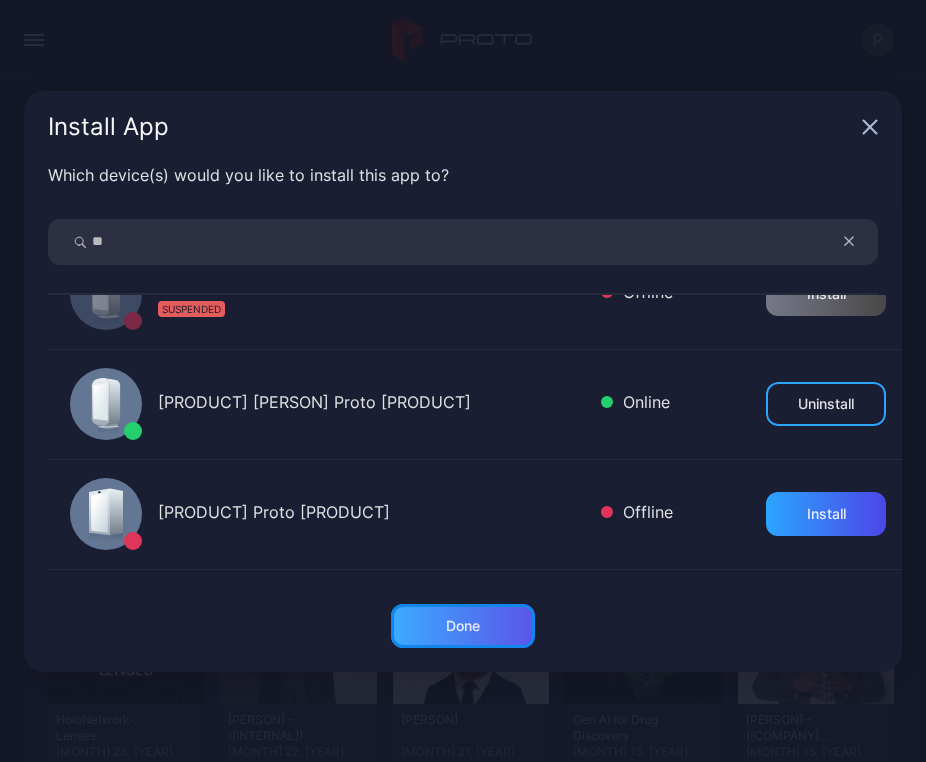 click on "Done" at bounding box center [463, 626] 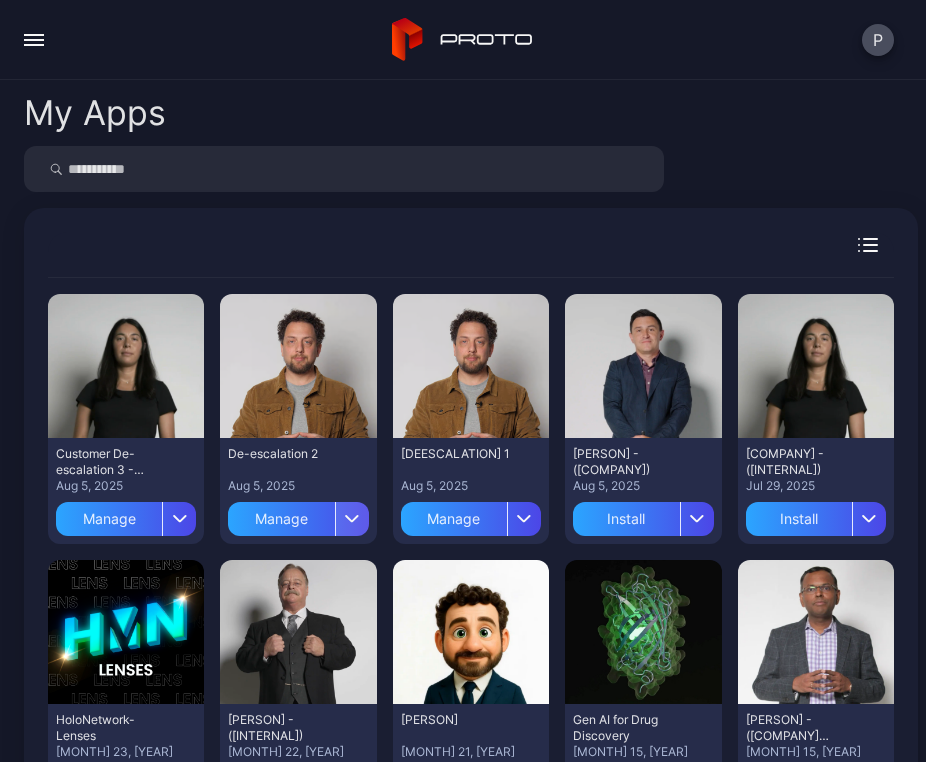 click 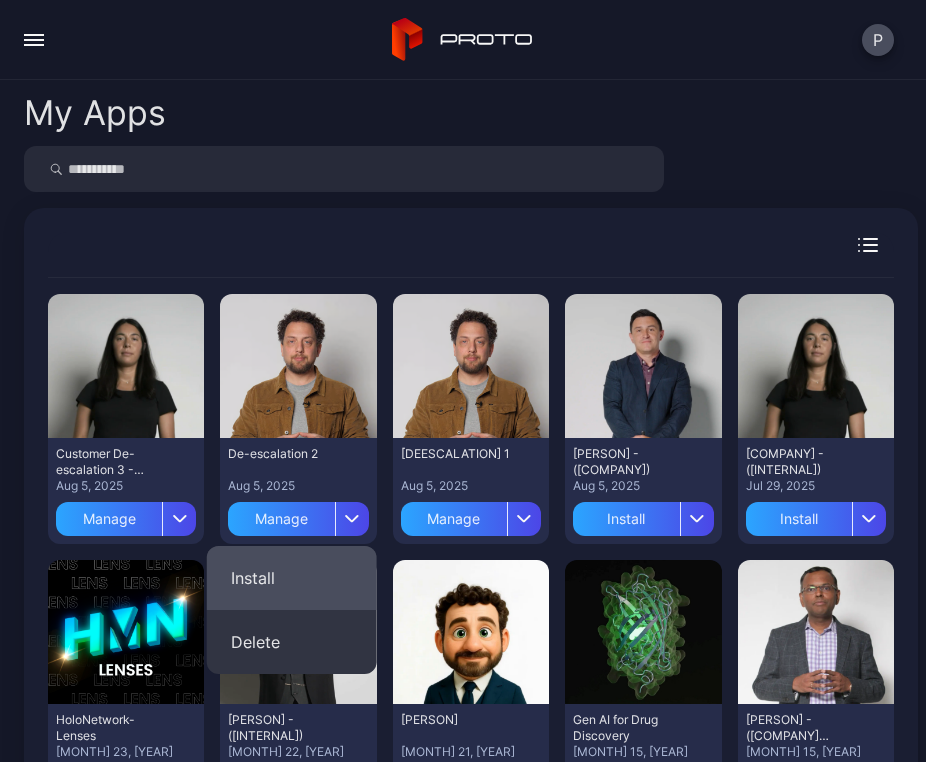 click on "Install" at bounding box center [292, 578] 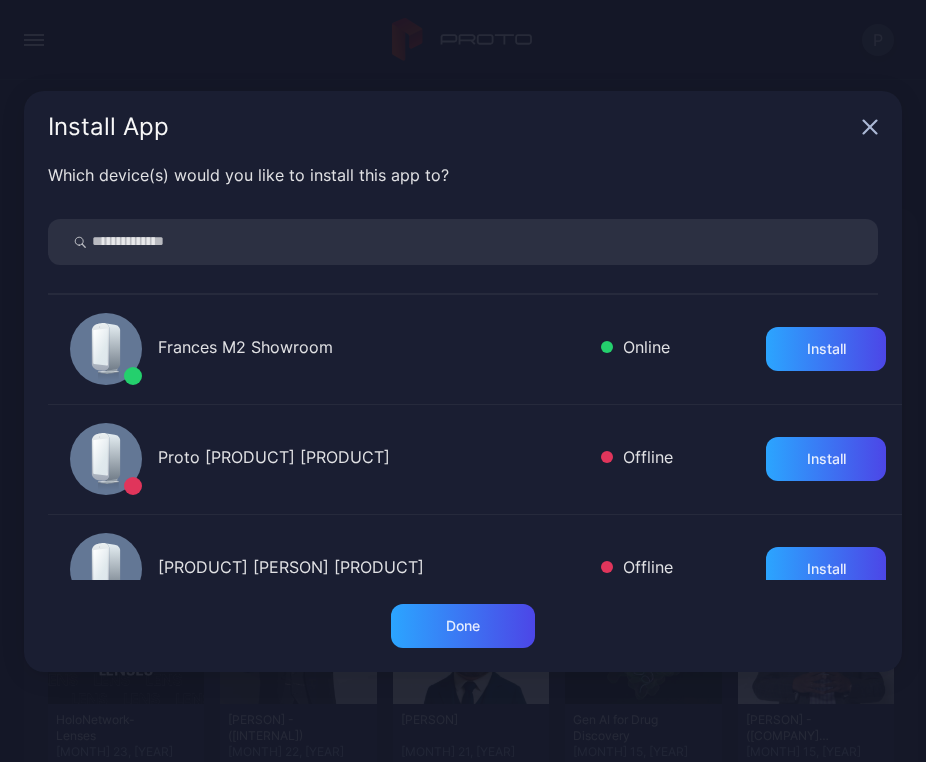 click at bounding box center (463, 242) 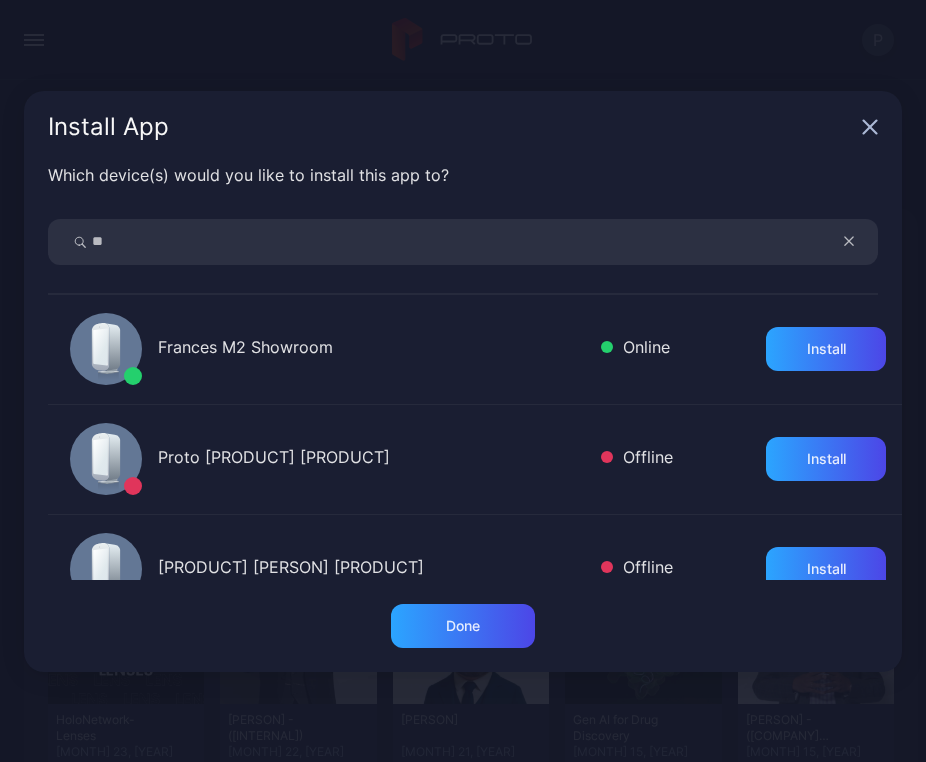 type on "**" 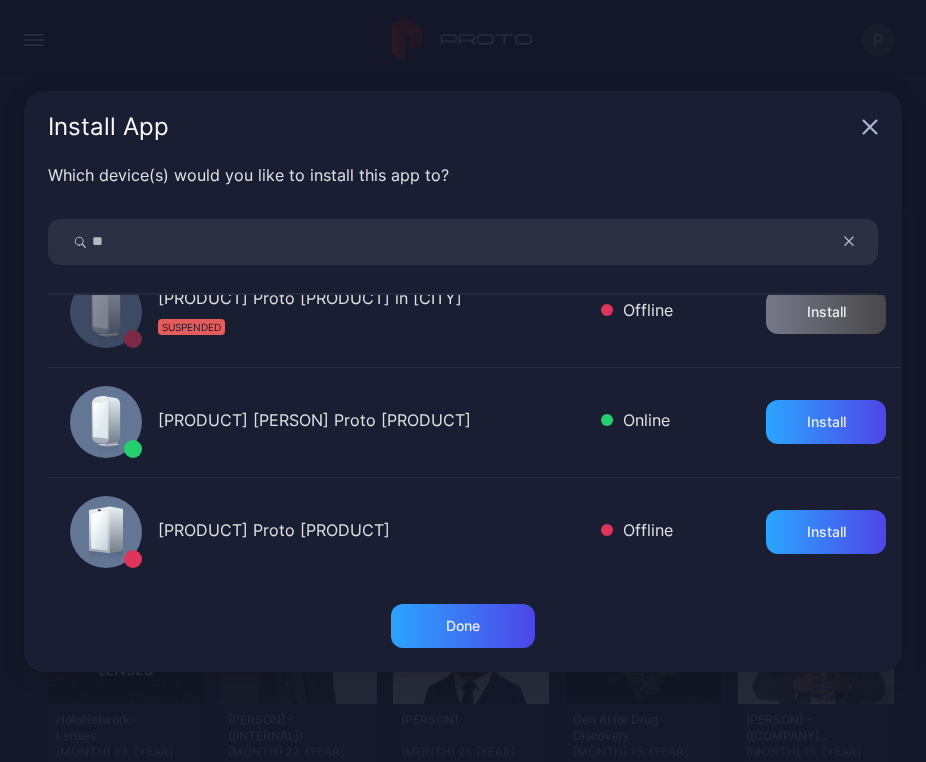 scroll, scrollTop: 476, scrollLeft: 0, axis: vertical 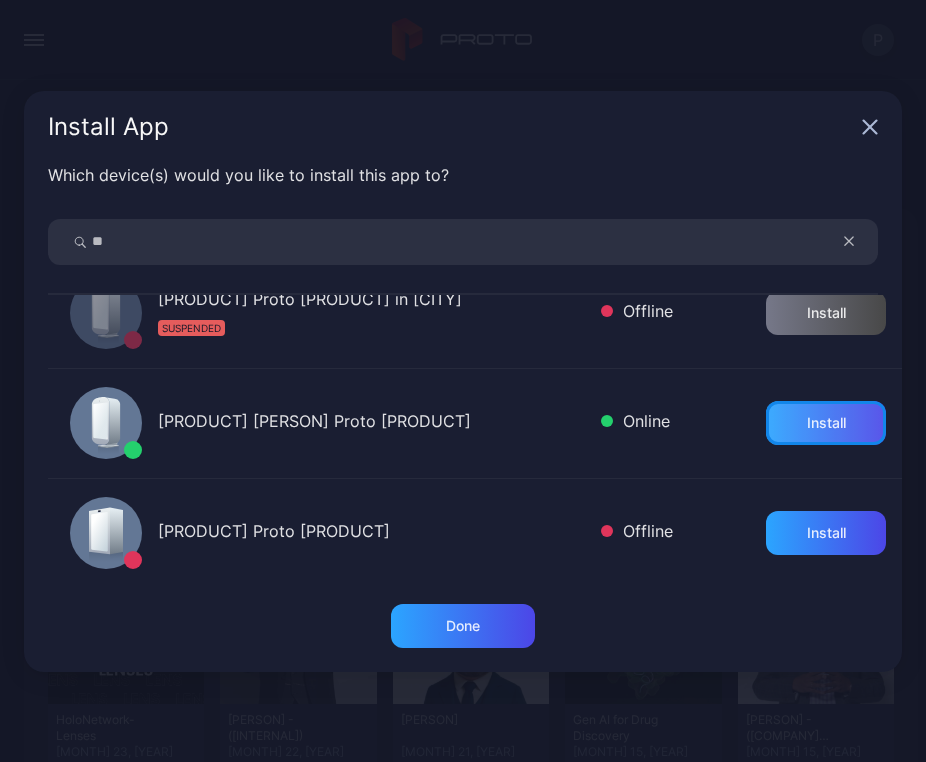 click on "Install" at bounding box center [826, 423] 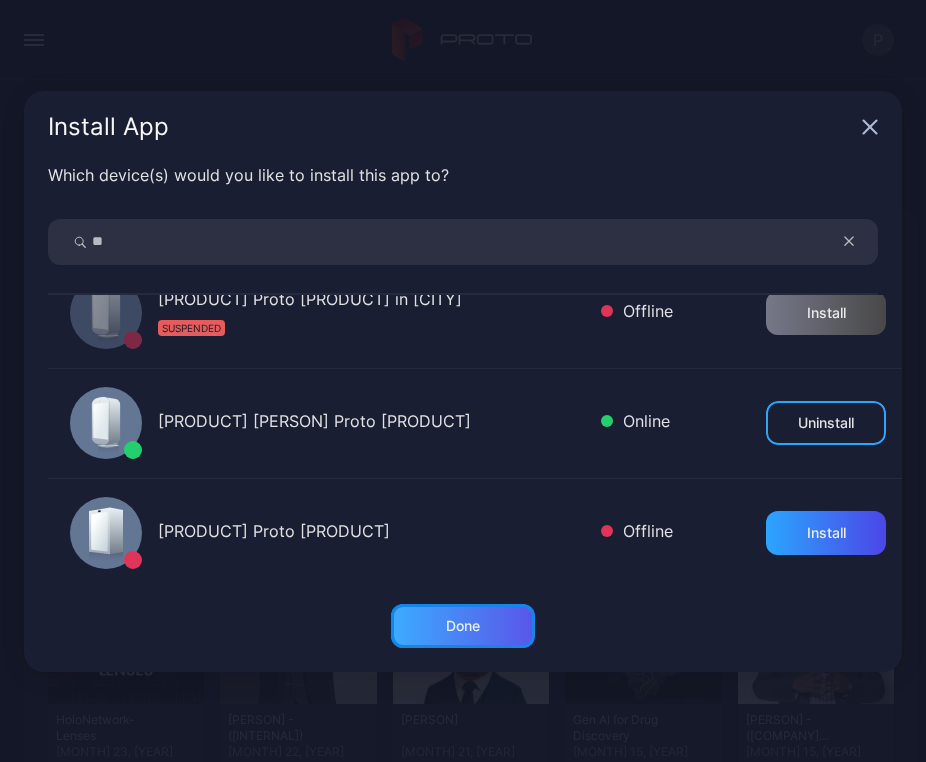 click on "Done" at bounding box center [463, 626] 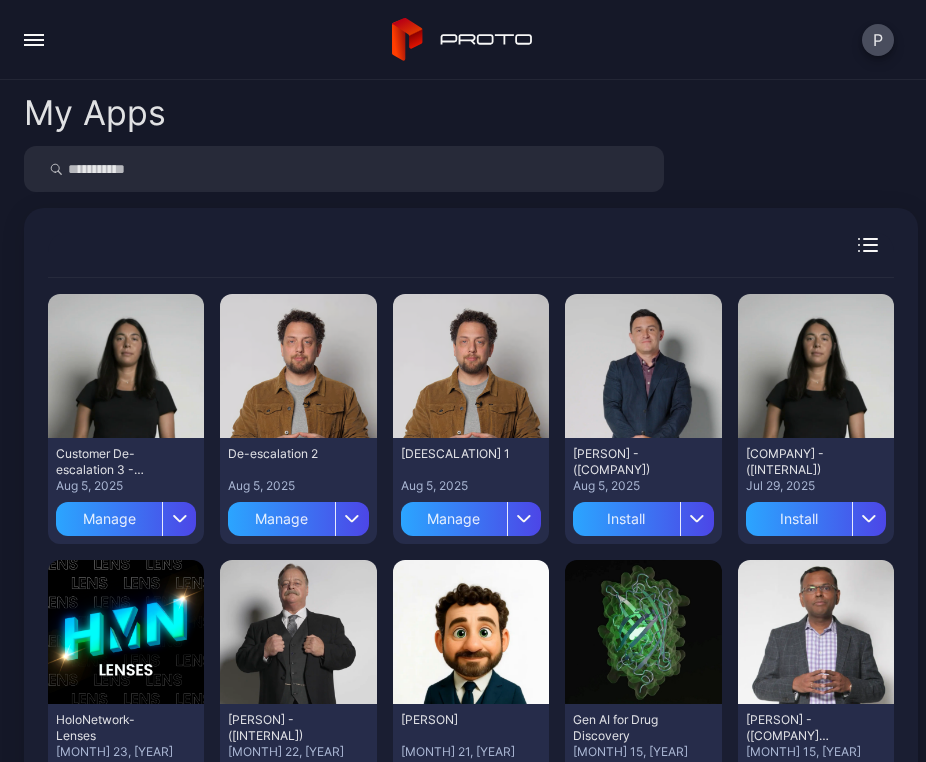 click at bounding box center [471, 169] 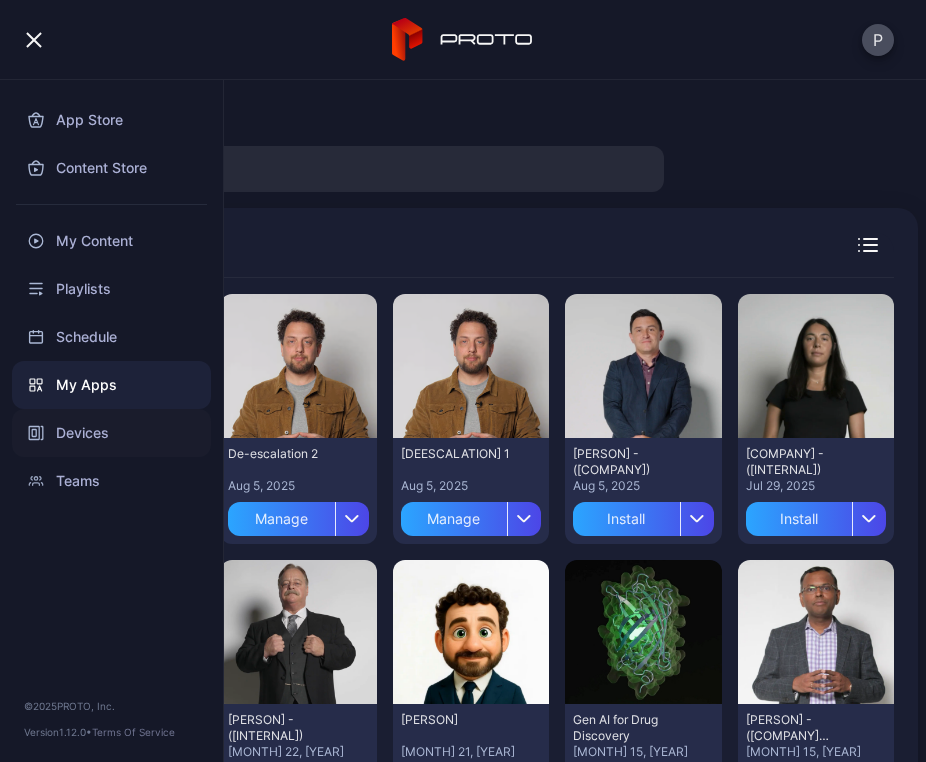 click on "Devices" at bounding box center [111, 433] 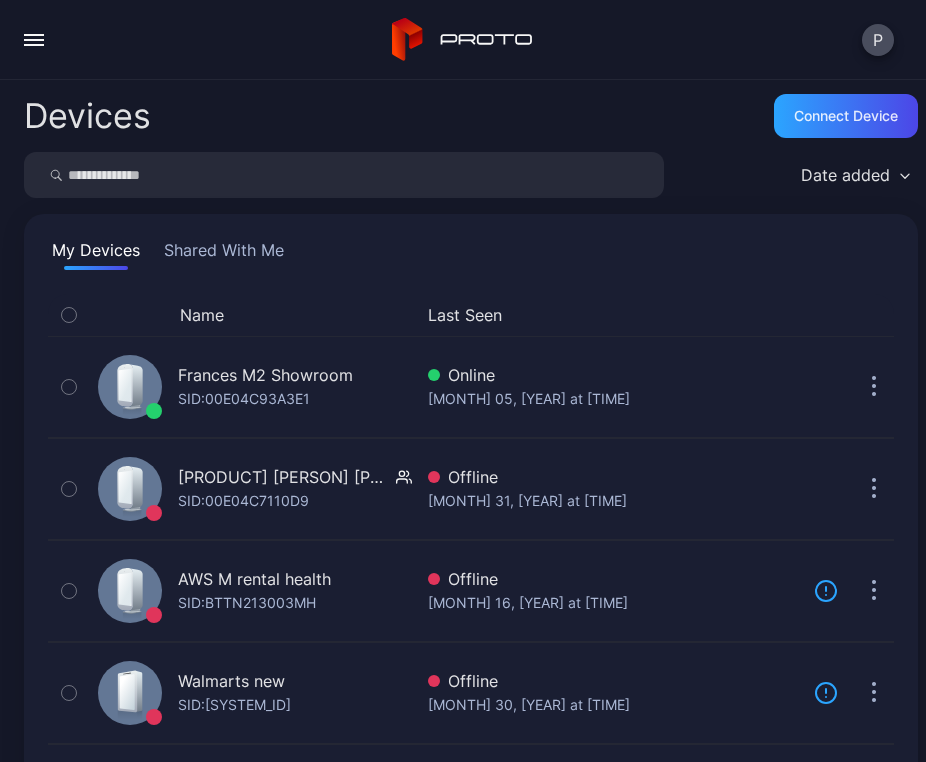 click at bounding box center [344, 175] 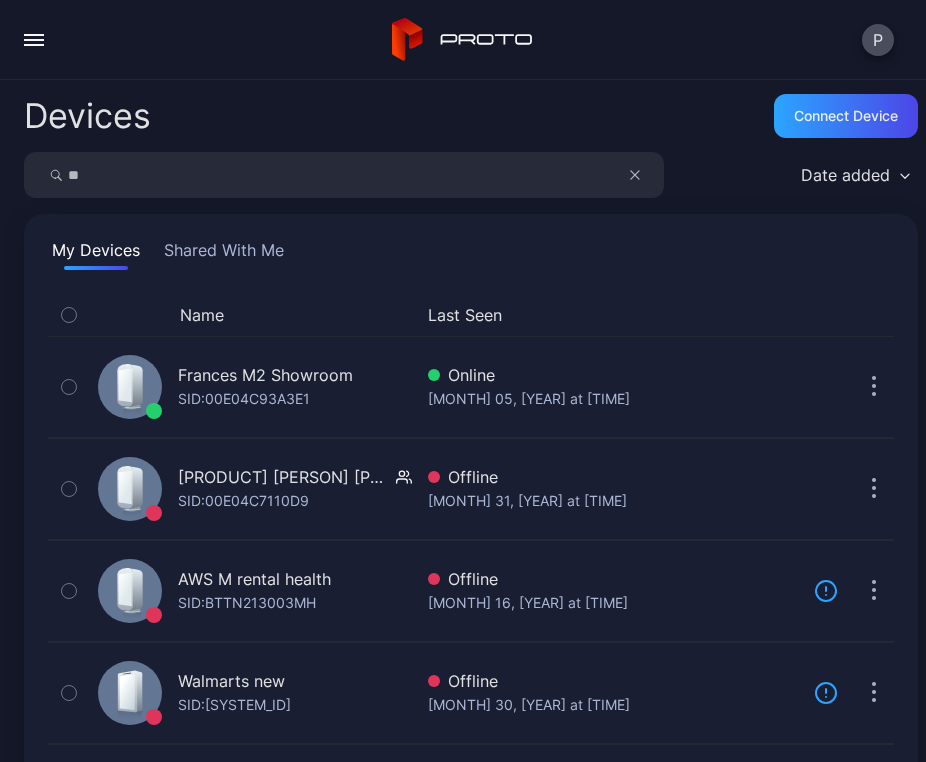 type on "**" 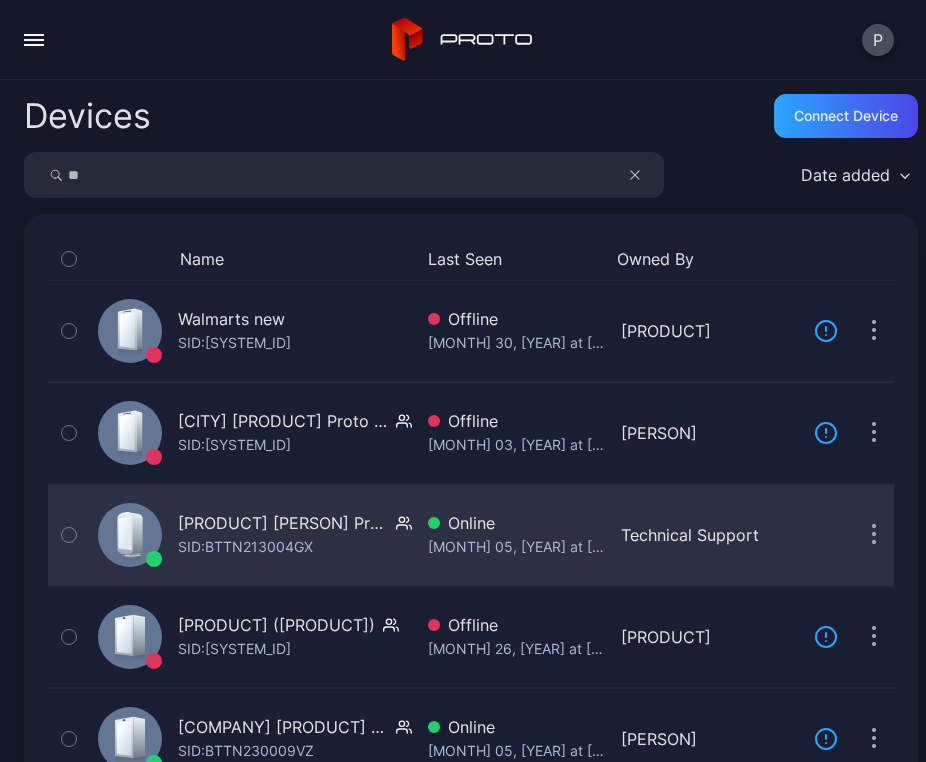 click on "[PRODUCT] [PERSON] Proto [PRODUCT]" at bounding box center (283, 523) 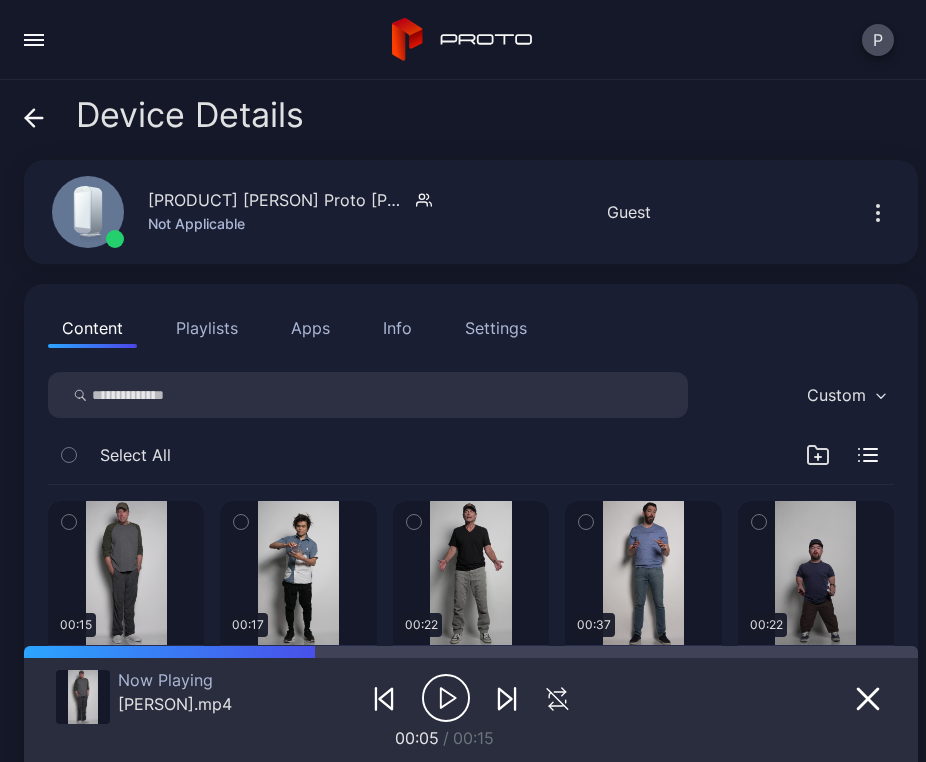 click on "Info" at bounding box center [397, 328] 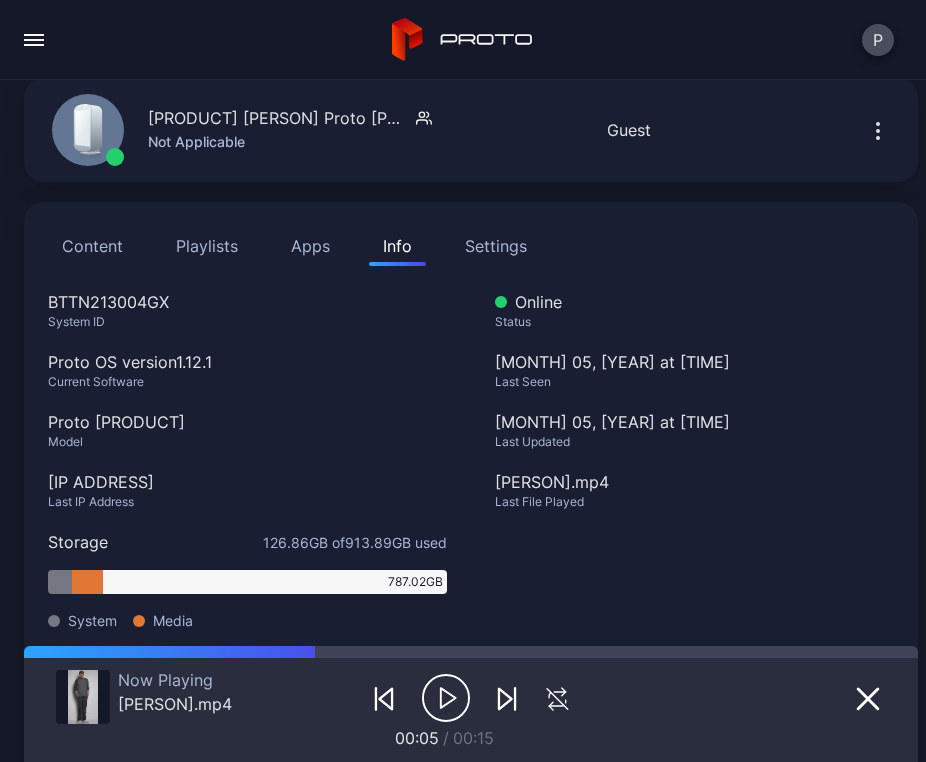 scroll, scrollTop: 79, scrollLeft: 0, axis: vertical 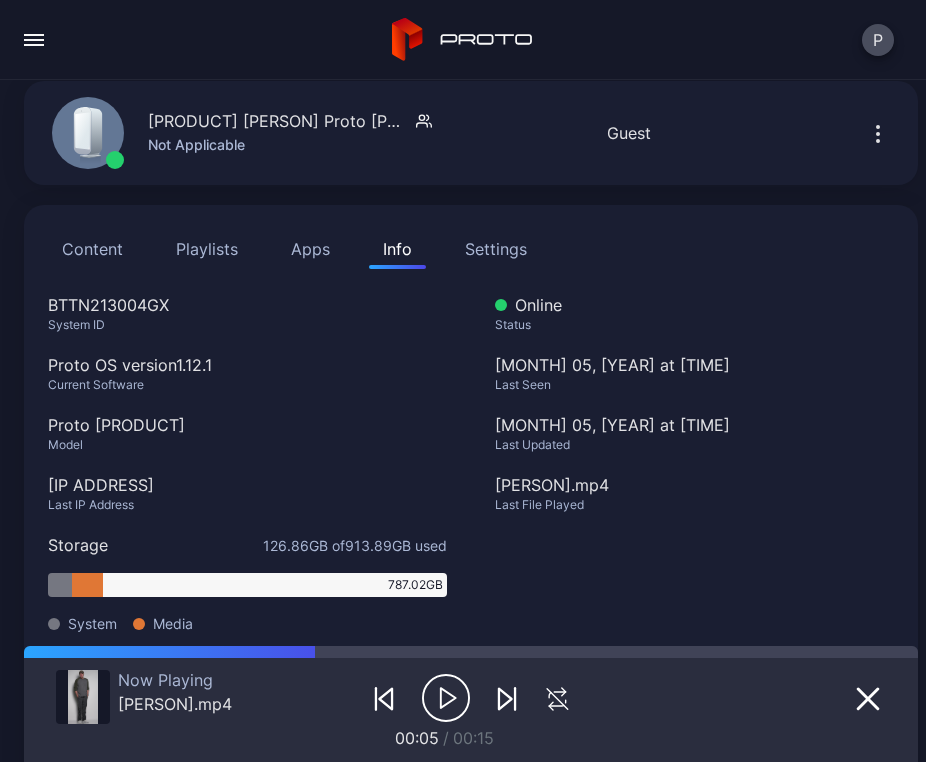 click 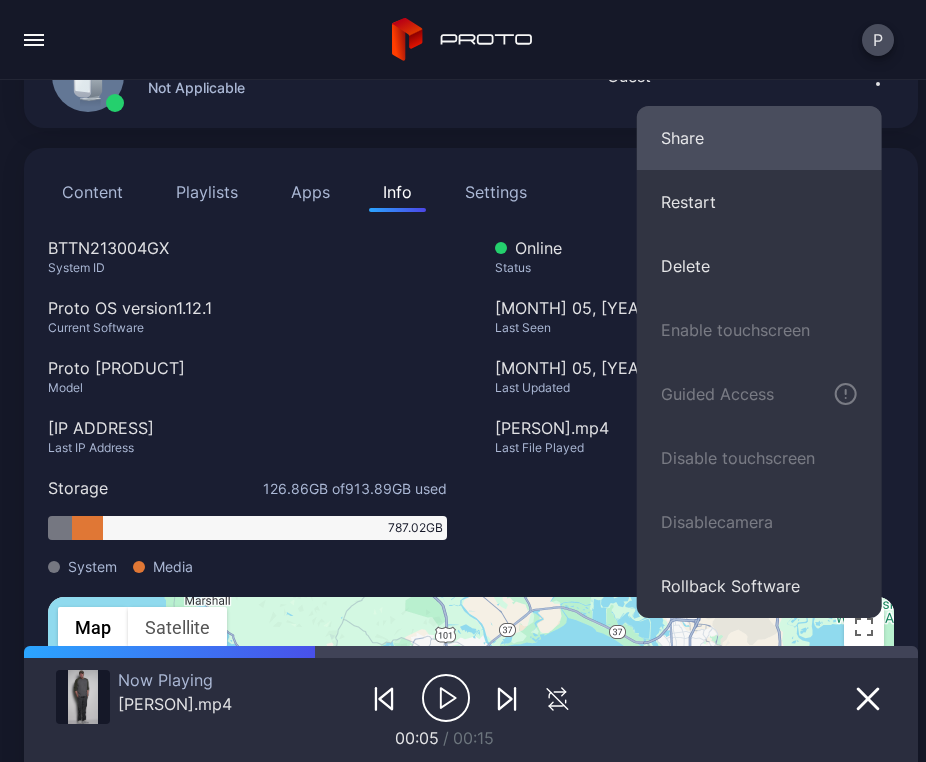 scroll, scrollTop: 138, scrollLeft: 0, axis: vertical 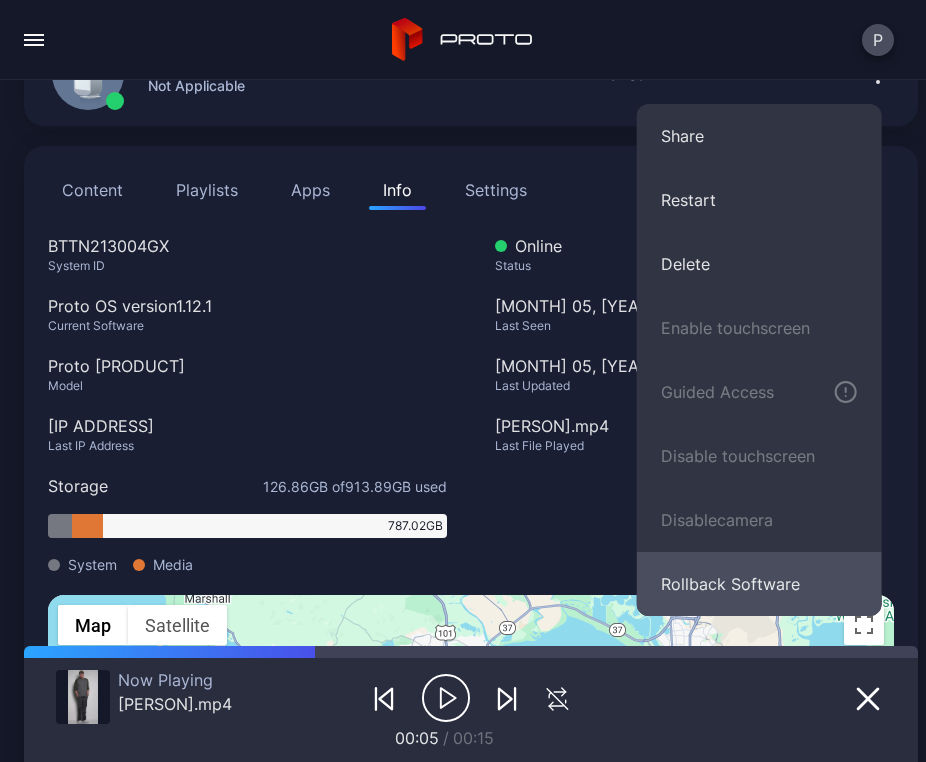 click on "Rollback Software" at bounding box center (759, 584) 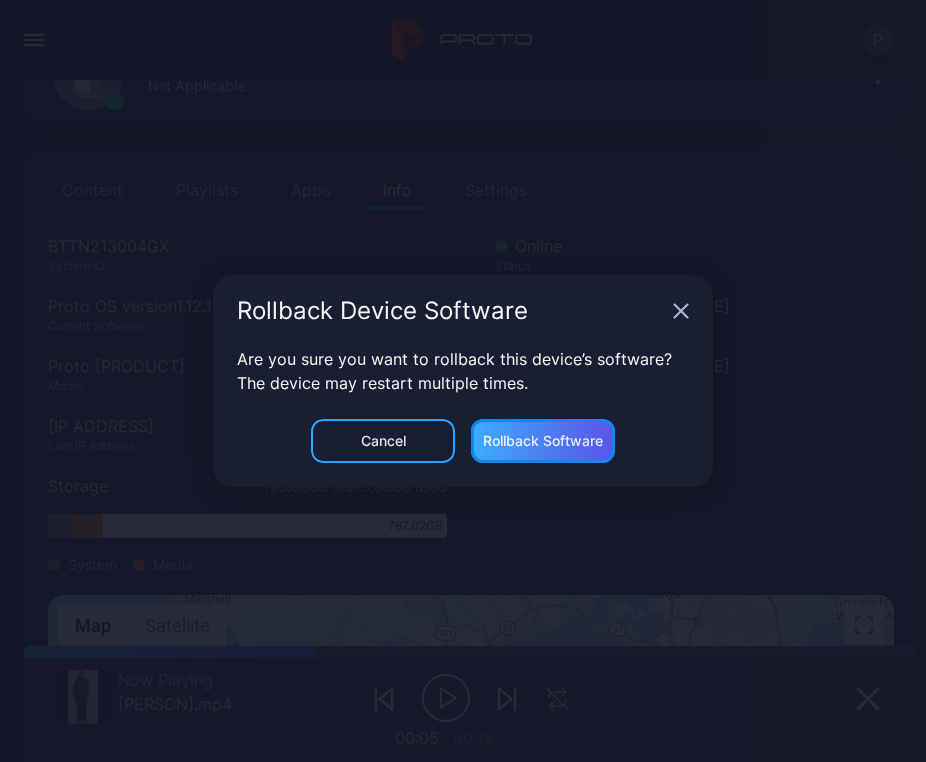 click on "Rollback Software" at bounding box center [543, 441] 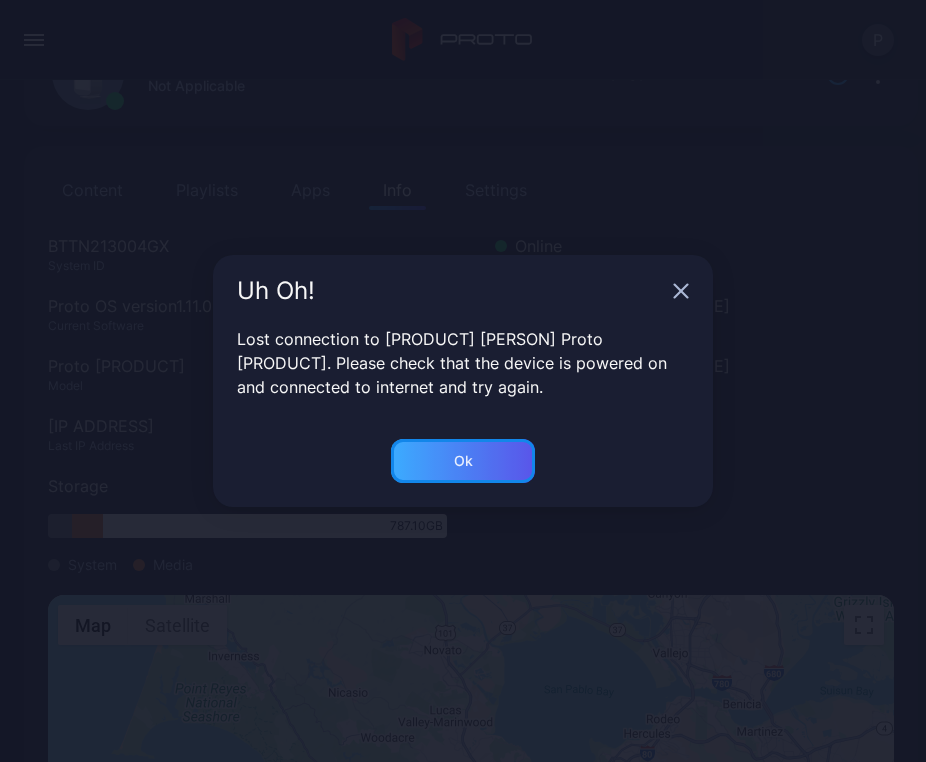 click on "Ok" at bounding box center [463, 461] 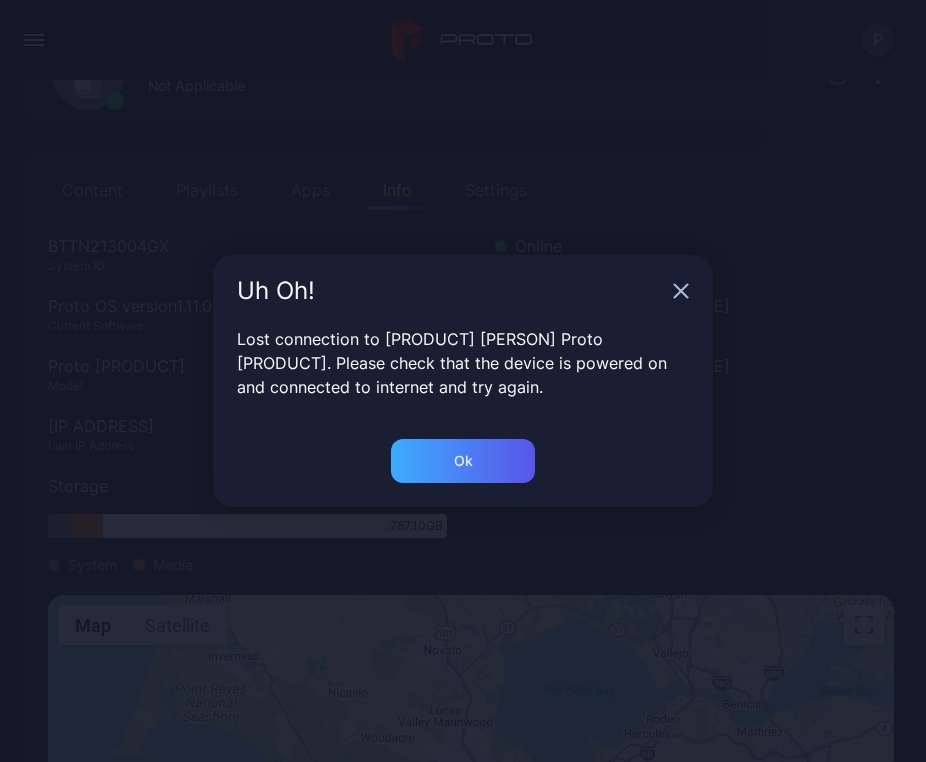click on "[MONTH] 05, [YEAR] at [TIME] Last Seen [MONTH] 05, [YEAR] at [TIME] Last Updated [PERSON].mp4 Last File Played" at bounding box center (694, 414) 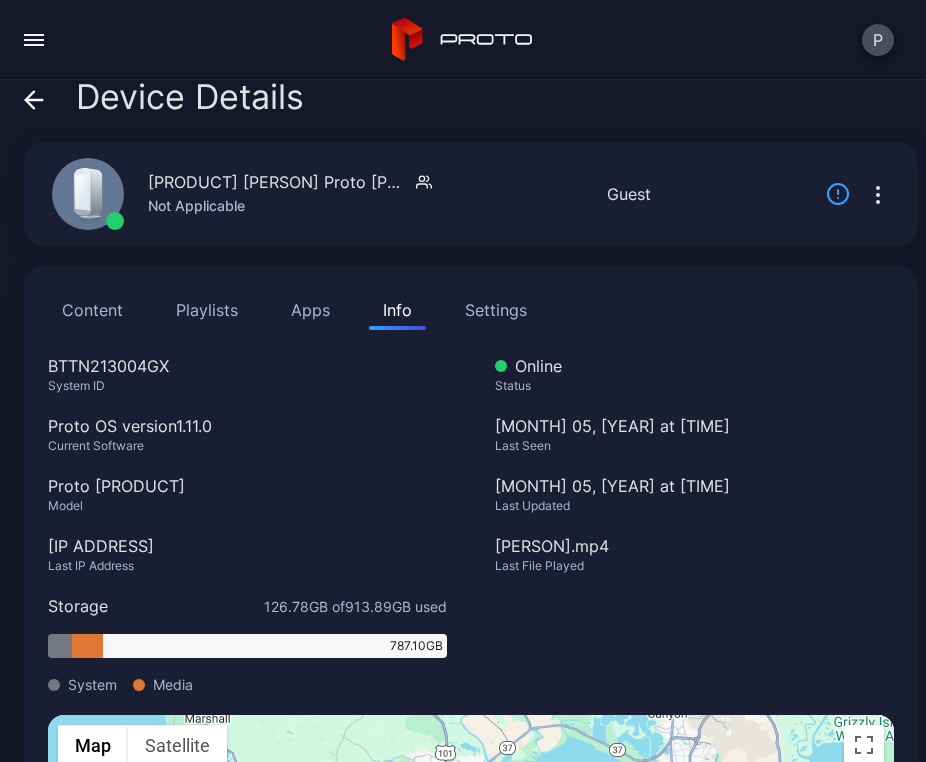 scroll, scrollTop: 0, scrollLeft: 0, axis: both 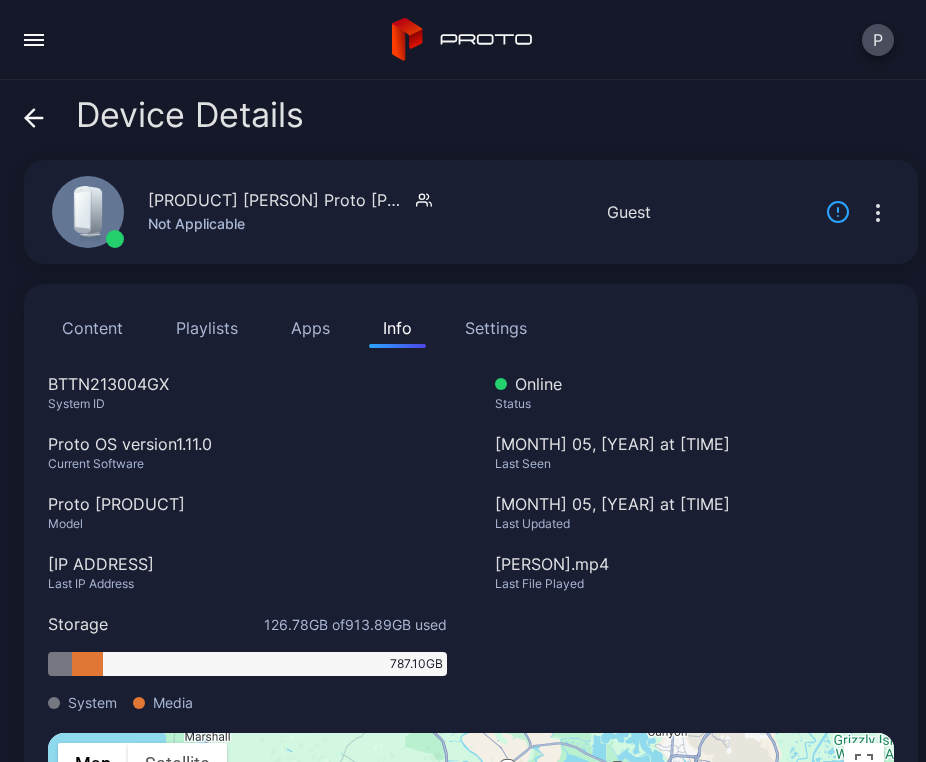 click on "P" at bounding box center (463, 40) 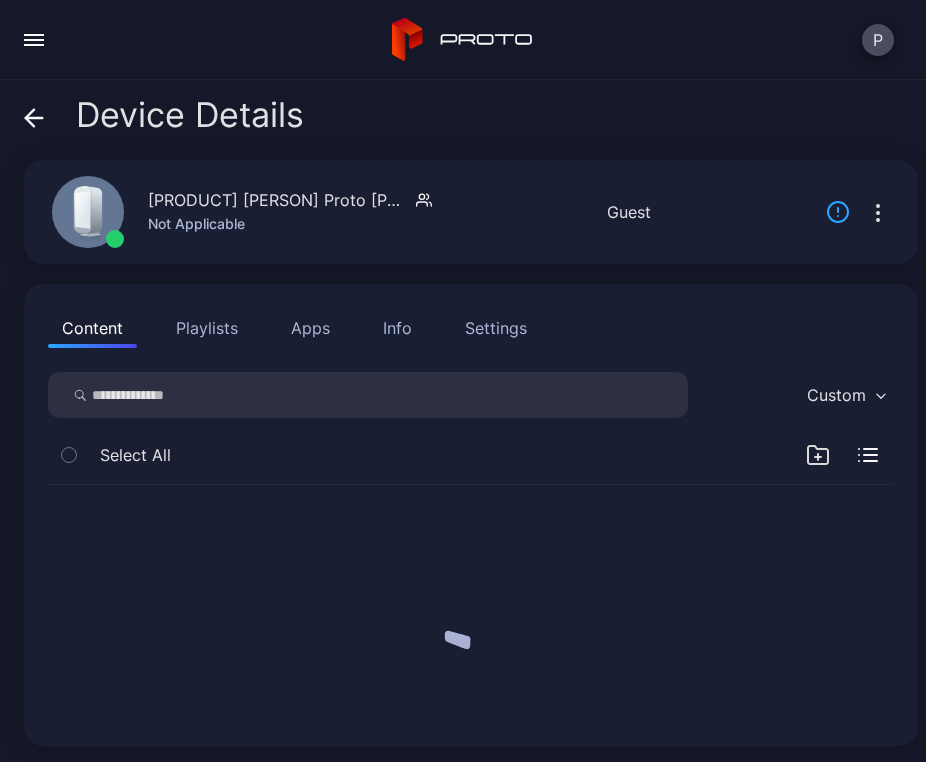 click on "Content" at bounding box center (92, 328) 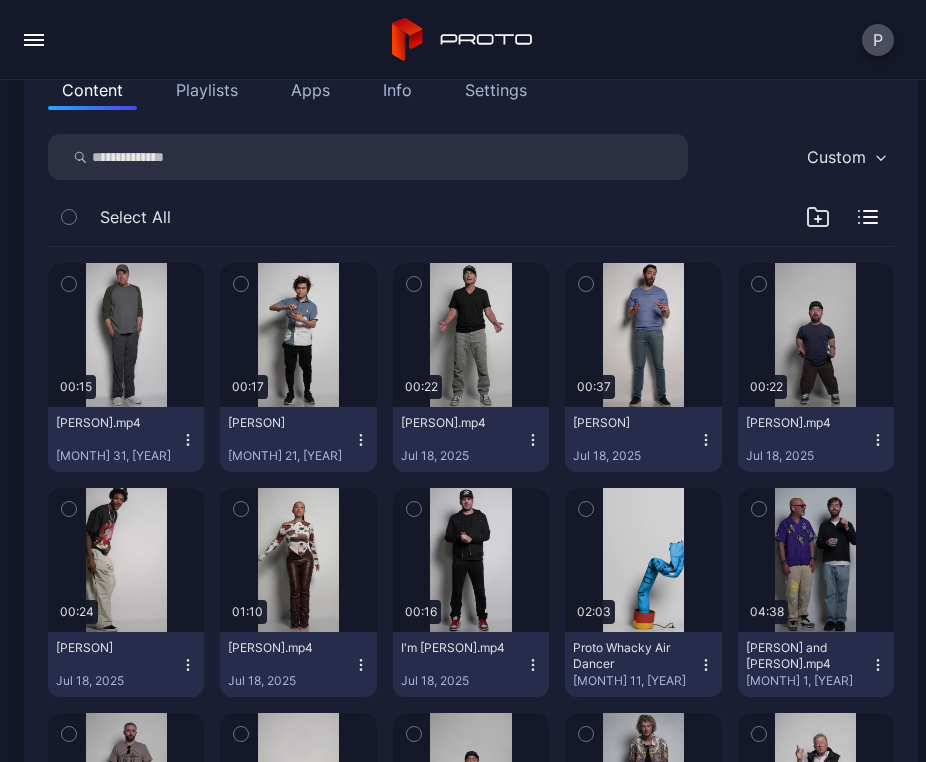 scroll, scrollTop: 446, scrollLeft: 0, axis: vertical 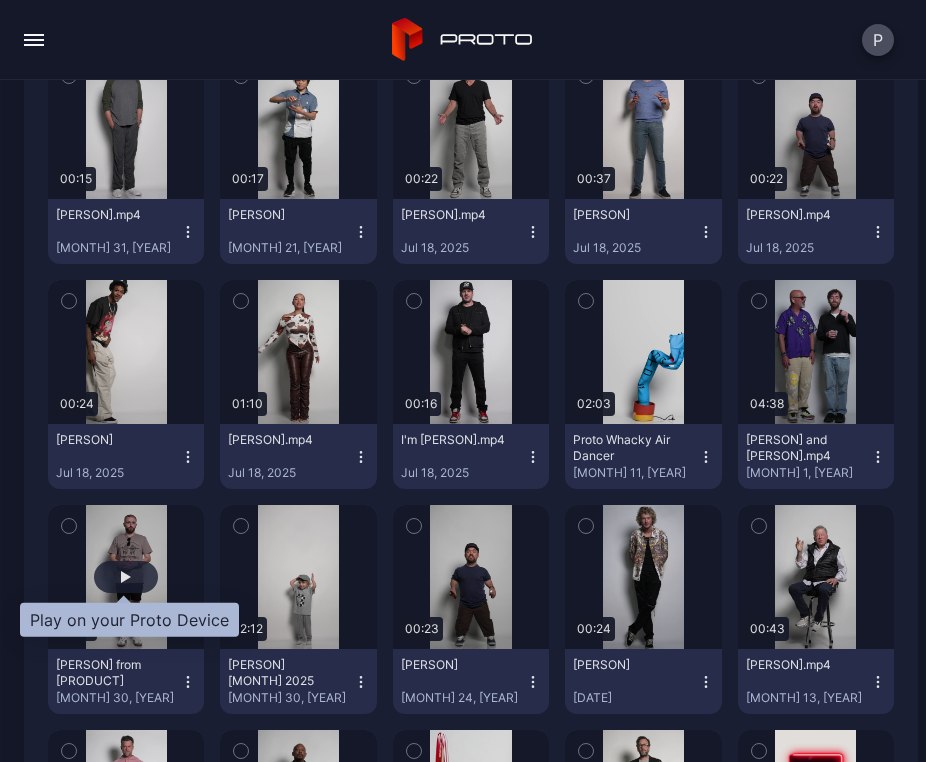 click at bounding box center (126, 577) 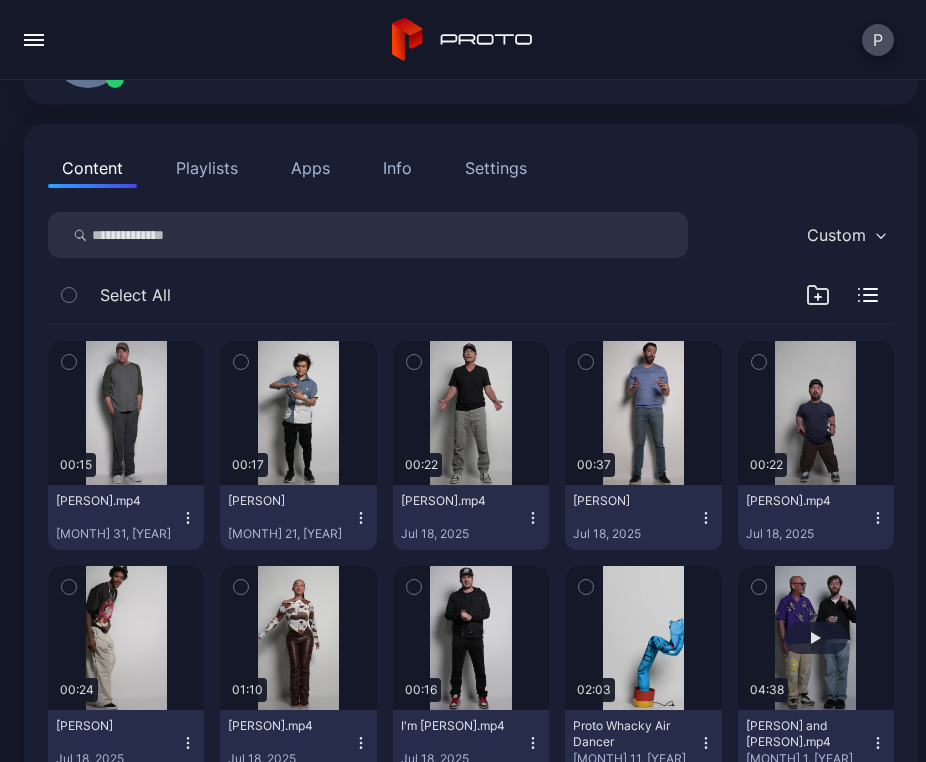 scroll, scrollTop: 0, scrollLeft: 0, axis: both 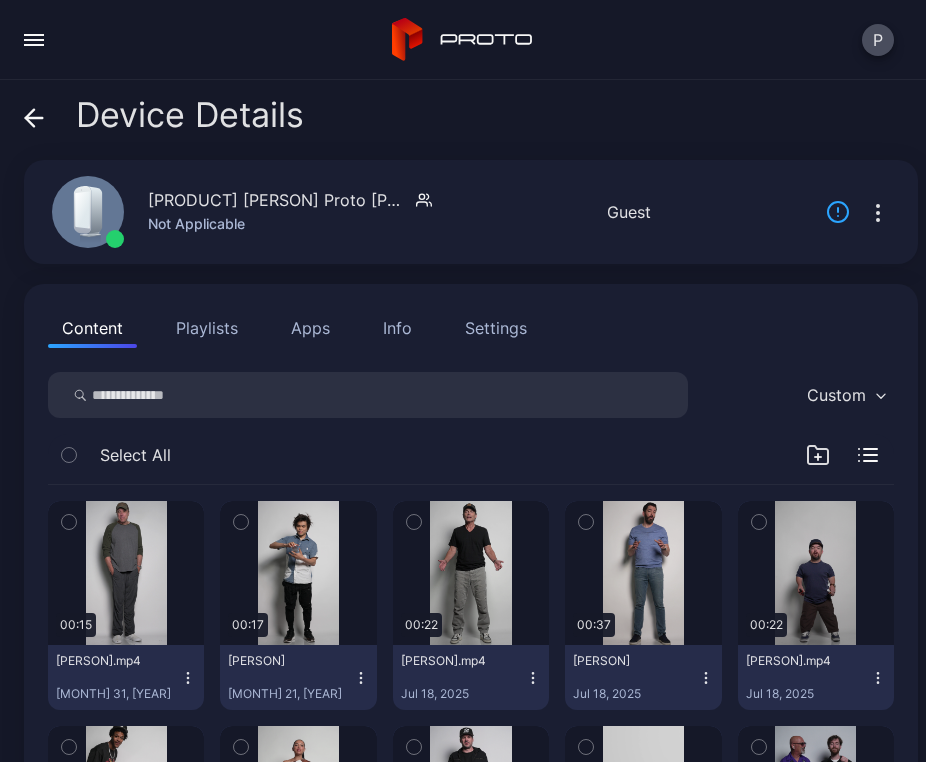 click on "Apps" at bounding box center (310, 328) 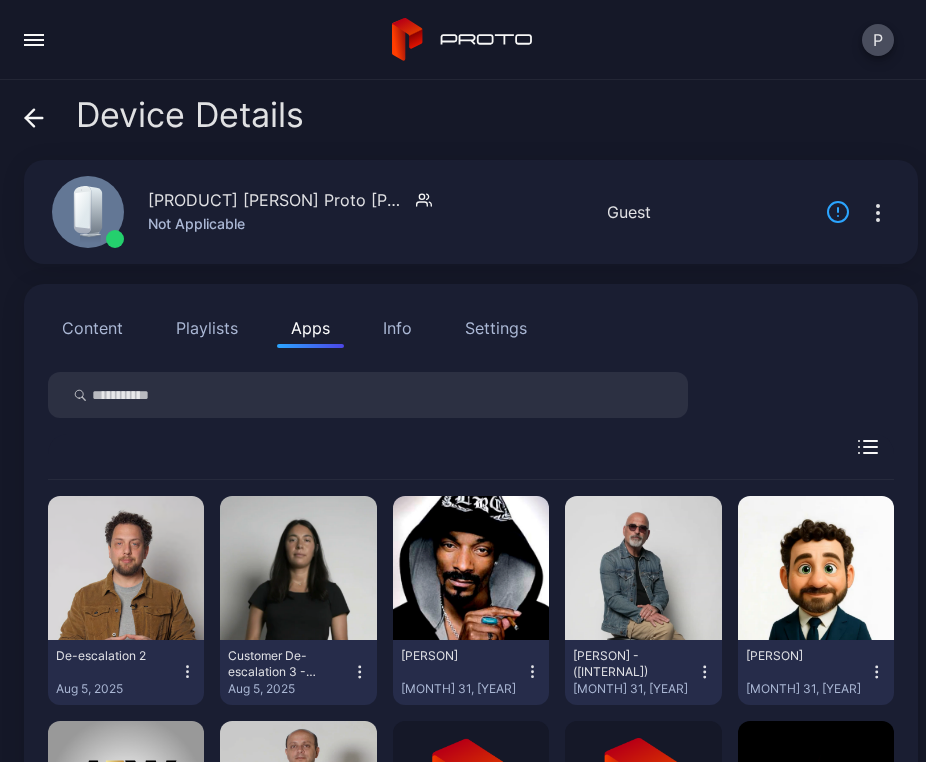 scroll, scrollTop: 2, scrollLeft: 0, axis: vertical 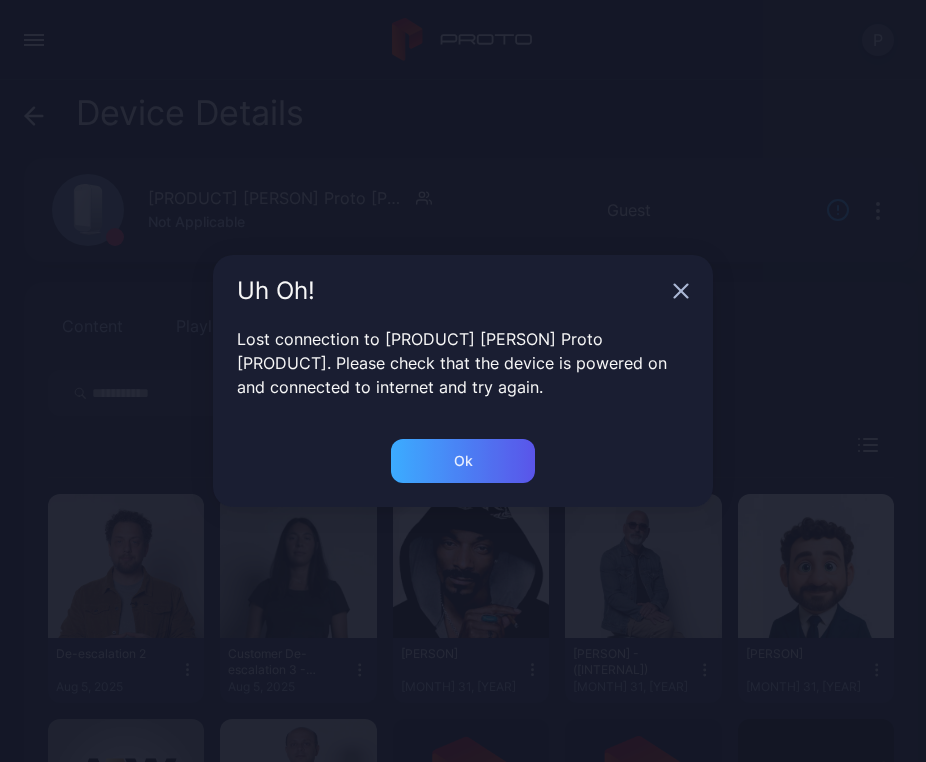 click on "Ok" at bounding box center (463, 461) 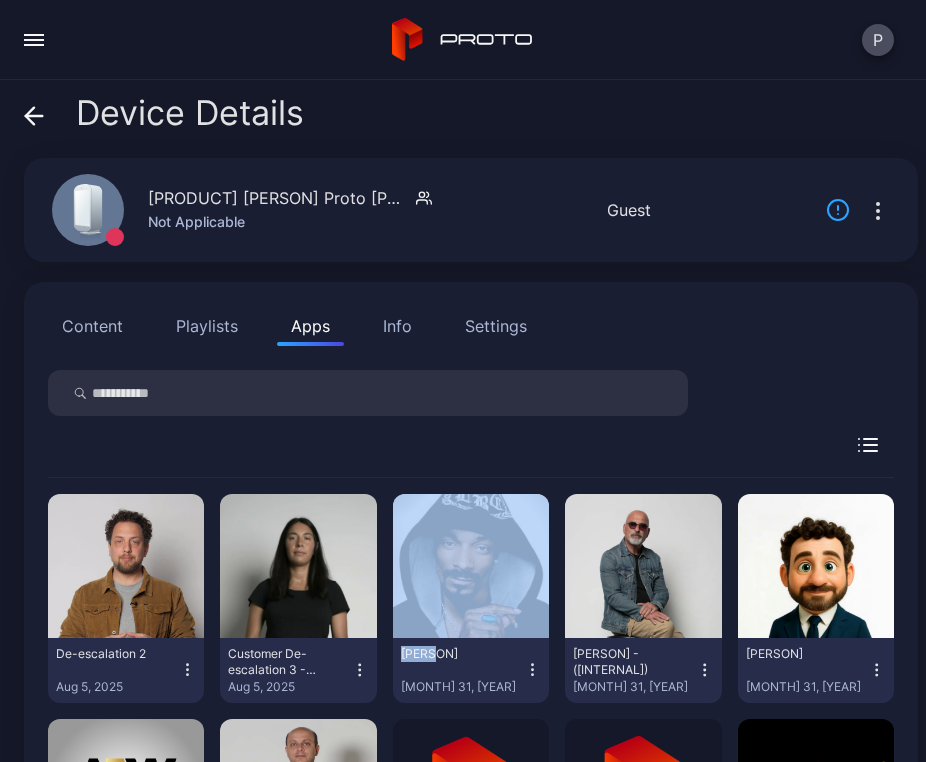 click on "[DEESCALATION] 2 [MONTH] 5, [YEAR] [PERSON] [MONTH] 31, [YEAR] [PERSON] - ([INTERNAL]) [MONTH] 31, [YEAR] [PERSON] [MONTH] 31, [YEAR] [PRODUCT] [MONTH] 26, [YEAR] [PERSON] - ([COMPANY]) [MONTH] 26, [YEAR] [PRODUCT] [MONTH] 20, [YEAR] [PRODUCT] [MONTH] 20, [YEAR] [PERSON] - ([INTERNAL]) [MONTH] 8, [YEAR] [PERSON] [PRODUCT] - ([INTERNAL]) [MONTH] 8, [YEAR] [PERSON] [MONTH] 30, [YEAR] [PERSON] [MONTH] 30, [YEAR] [PRODUCT] [MONTH] 30, [YEAR] [PRODUCT] [MONTH] 30, [YEAR] [PERSON] [MONTH] 30, [YEAR] [PRODUCT] [MONTH] 30, [YEAR] [PERSON] - ([PRODUCT]) [MONTH] 24, [YEAR] [PERSON] - ([PRODUCT]) [MONTH] 24, [YEAR] Loading ..." at bounding box center [471, 948] 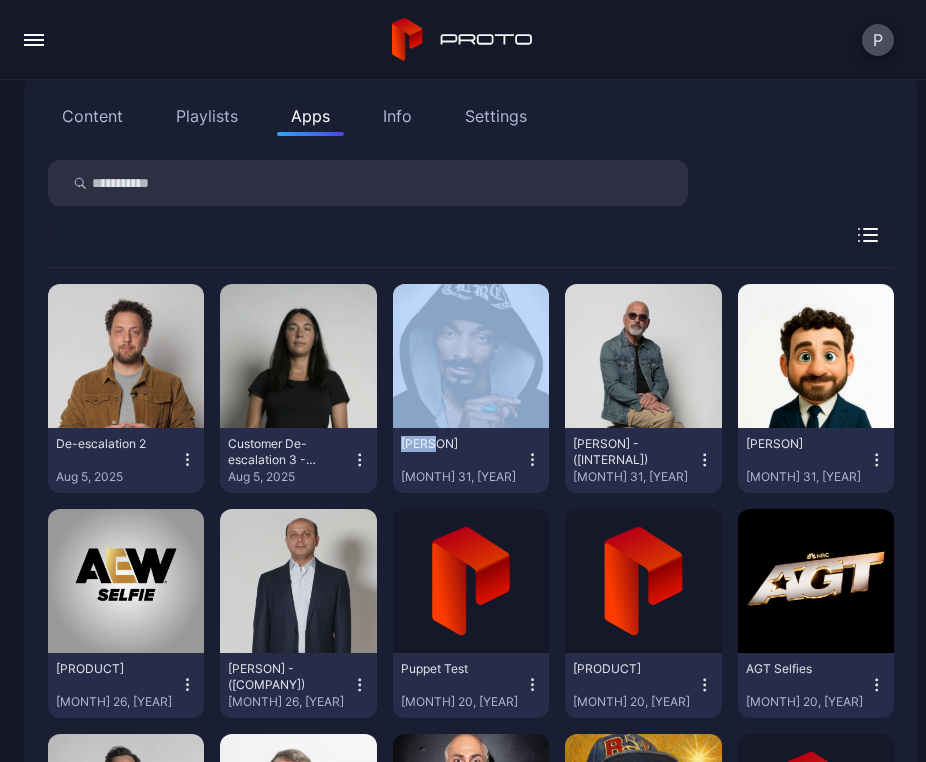 scroll, scrollTop: 218, scrollLeft: 0, axis: vertical 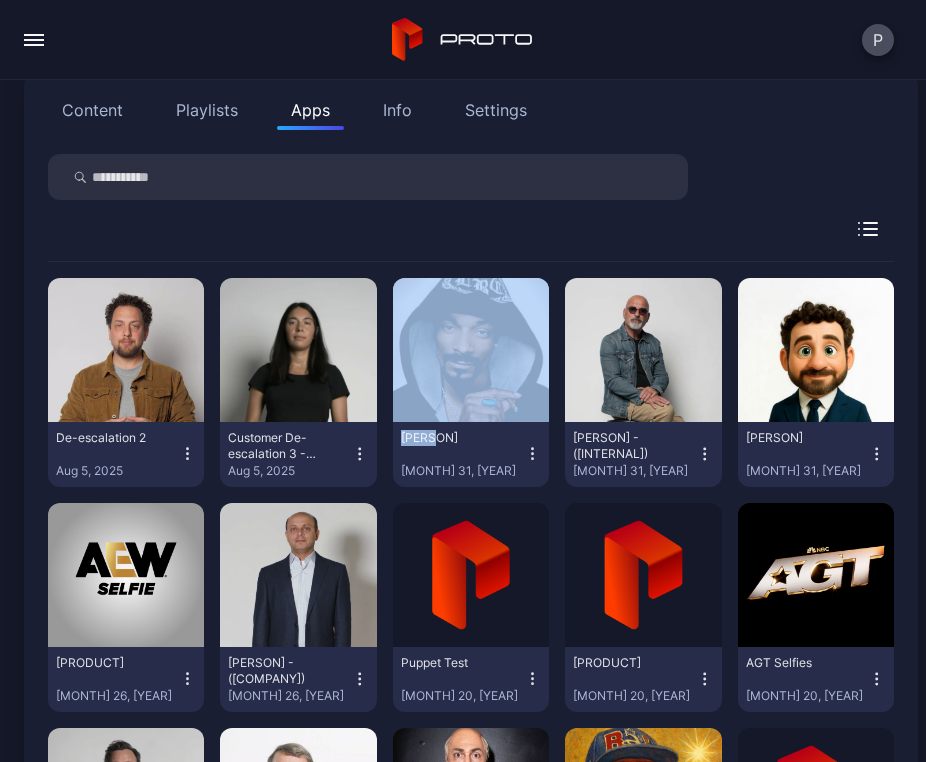 click 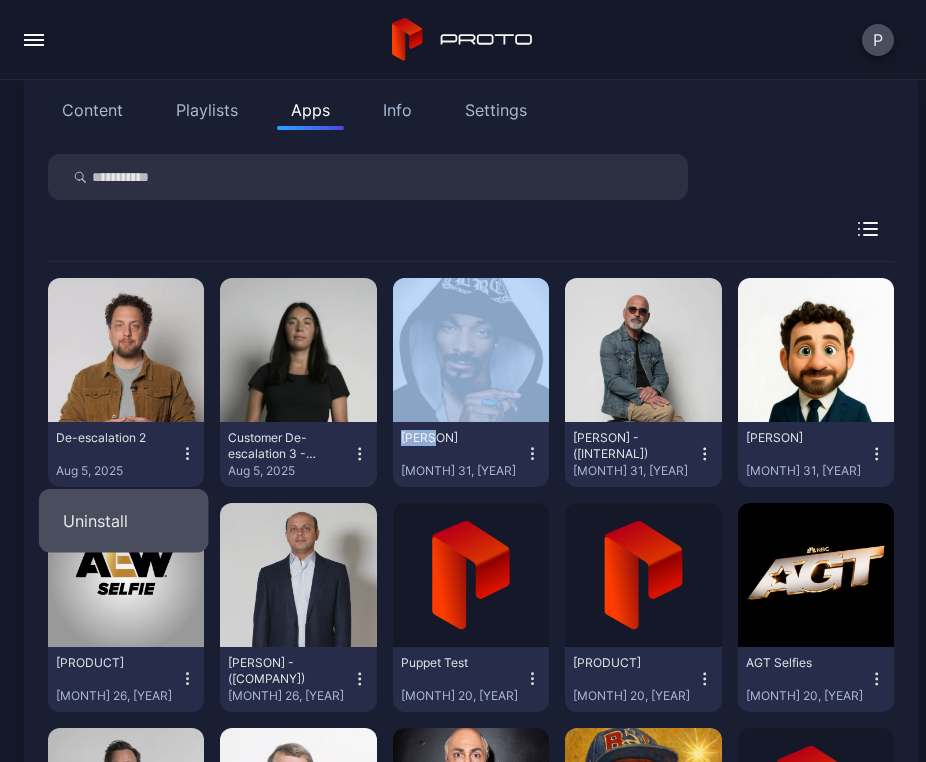 click on "Uninstall" at bounding box center (124, 521) 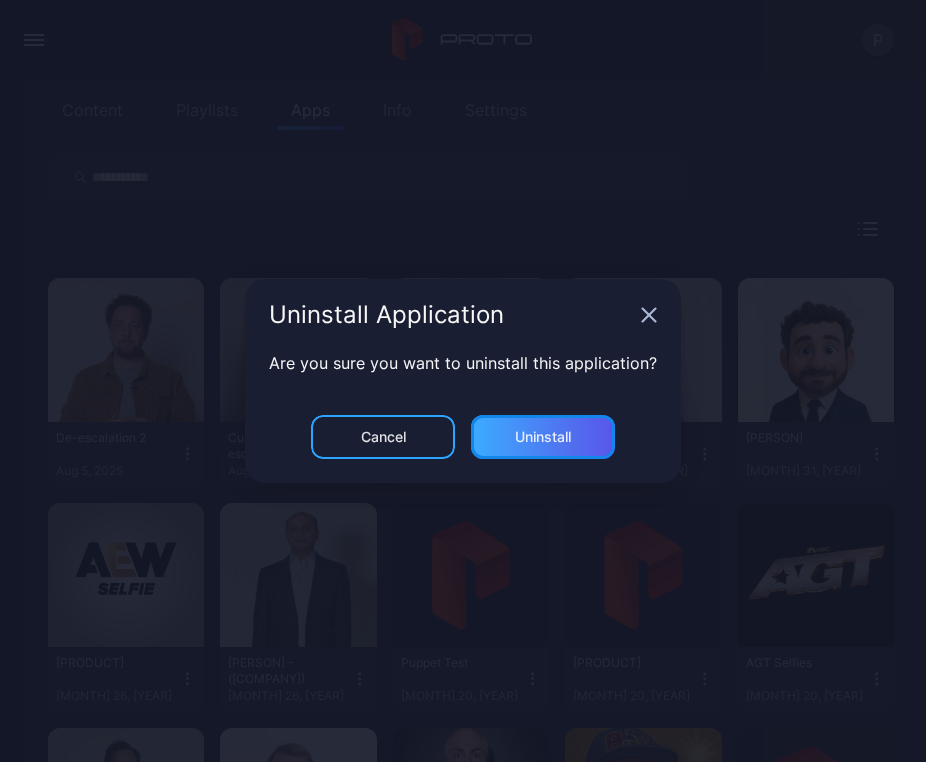 click on "Uninstall" at bounding box center (543, 437) 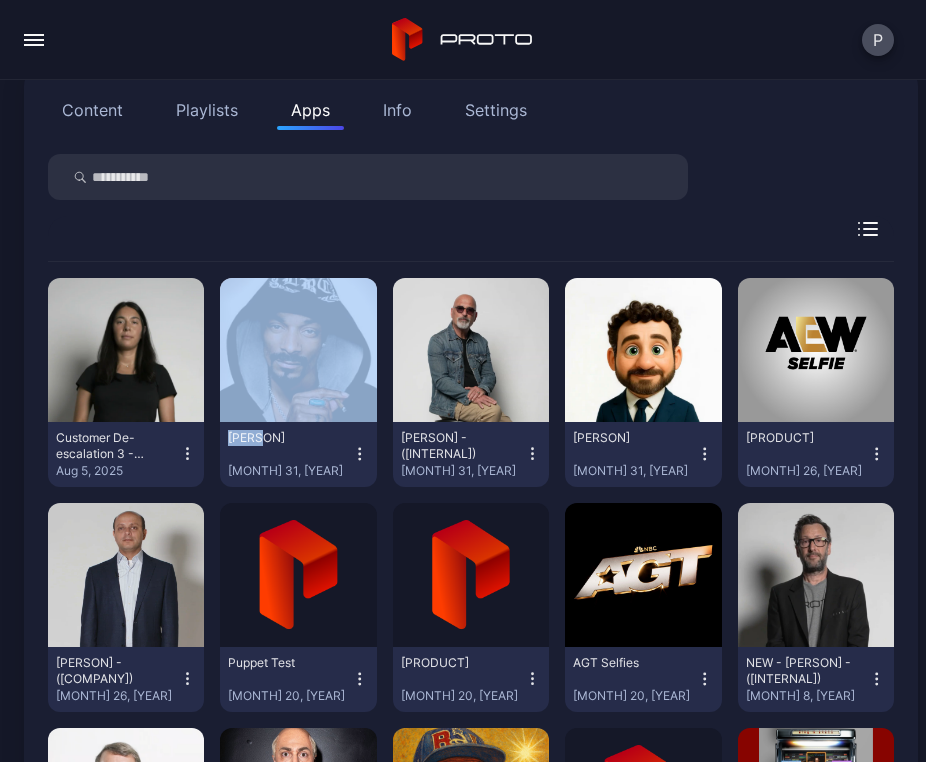 click 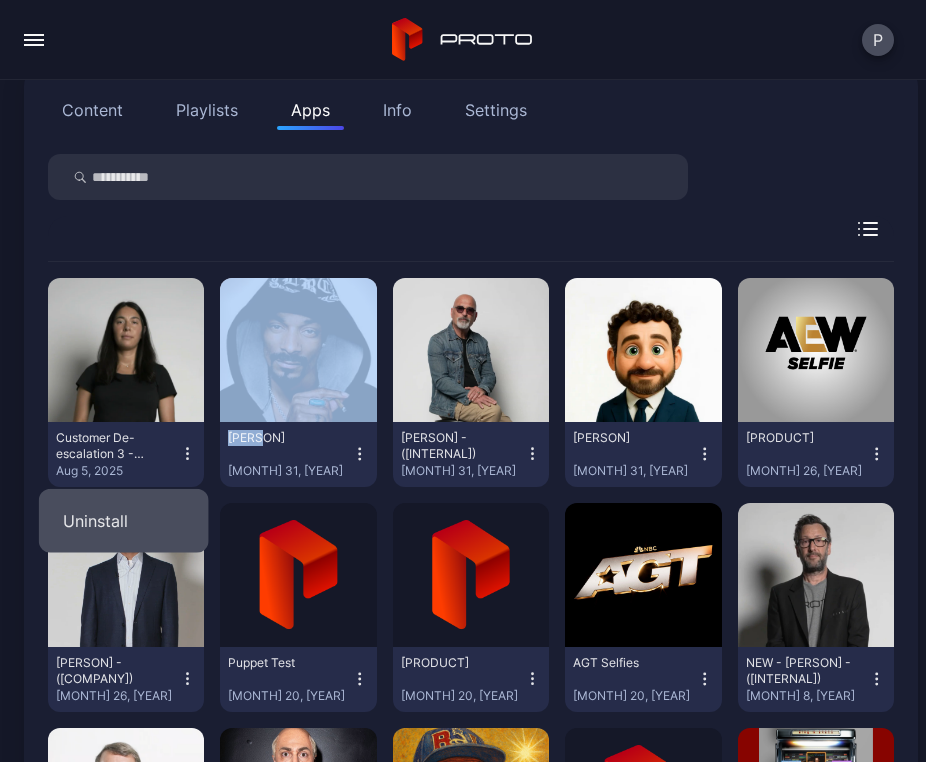 click on "Uninstall" at bounding box center [124, 521] 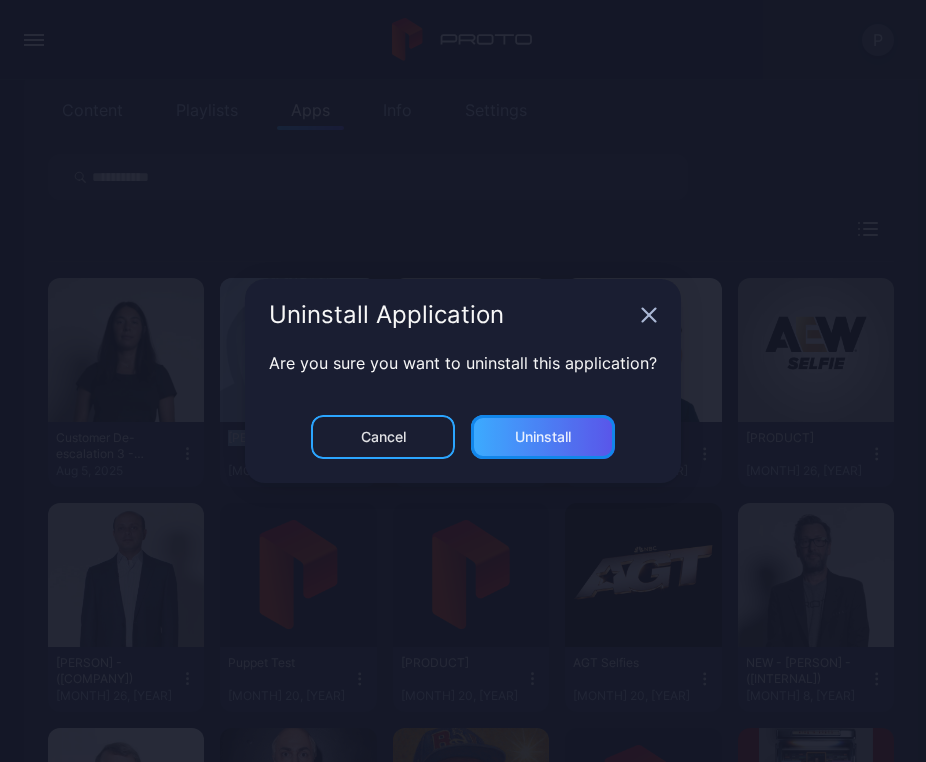 click on "Uninstall" at bounding box center (543, 437) 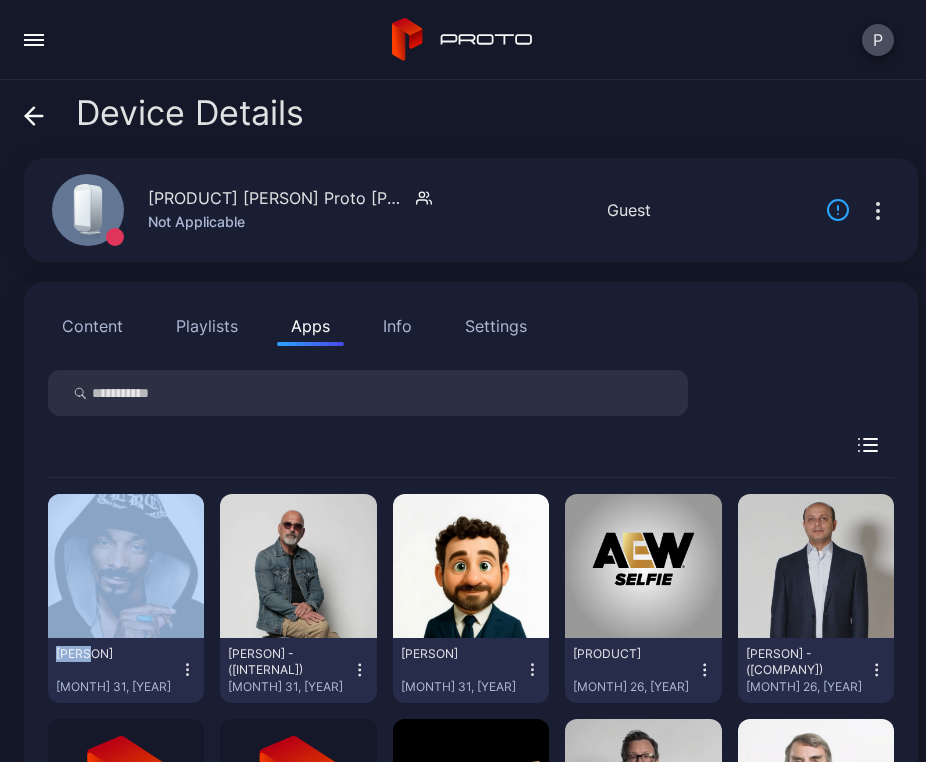 scroll, scrollTop: 0, scrollLeft: 0, axis: both 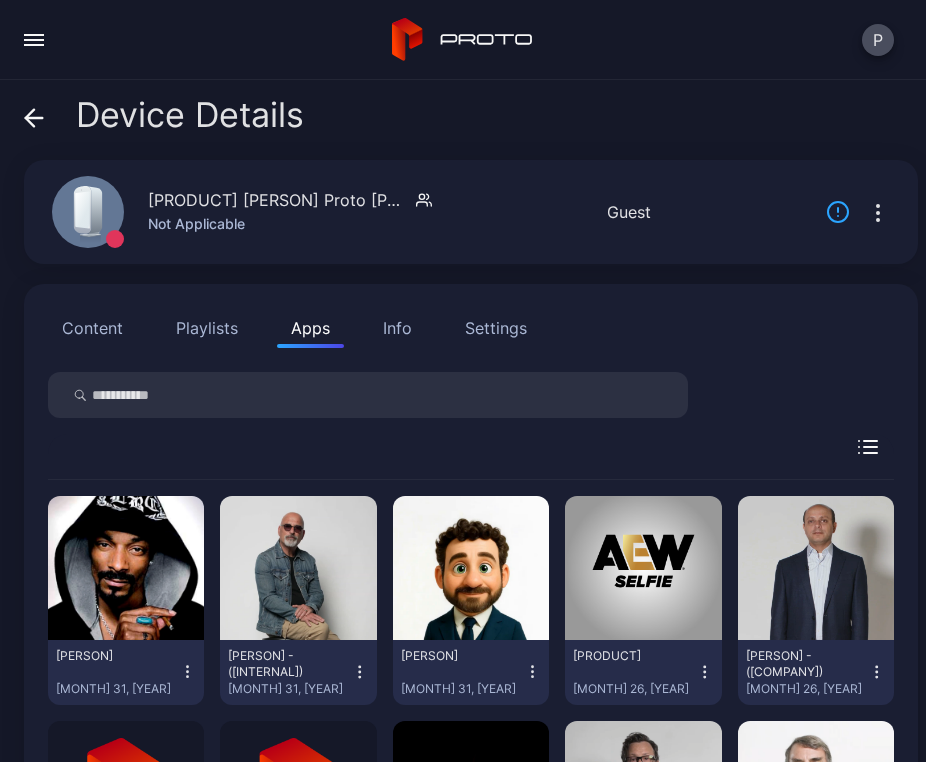 click at bounding box center [368, 395] 